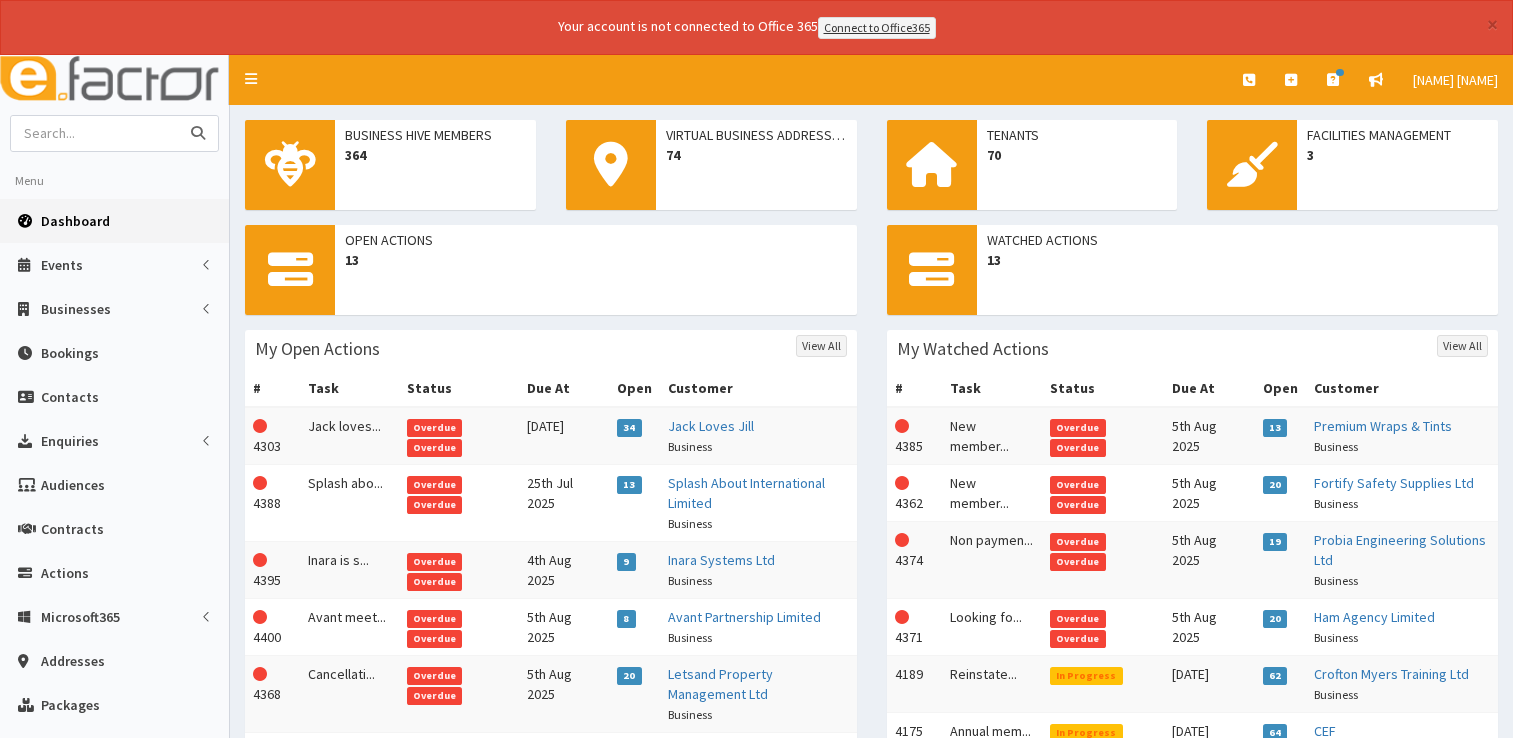 drag, startPoint x: 0, startPoint y: 0, endPoint x: 116, endPoint y: 126, distance: 171.26587 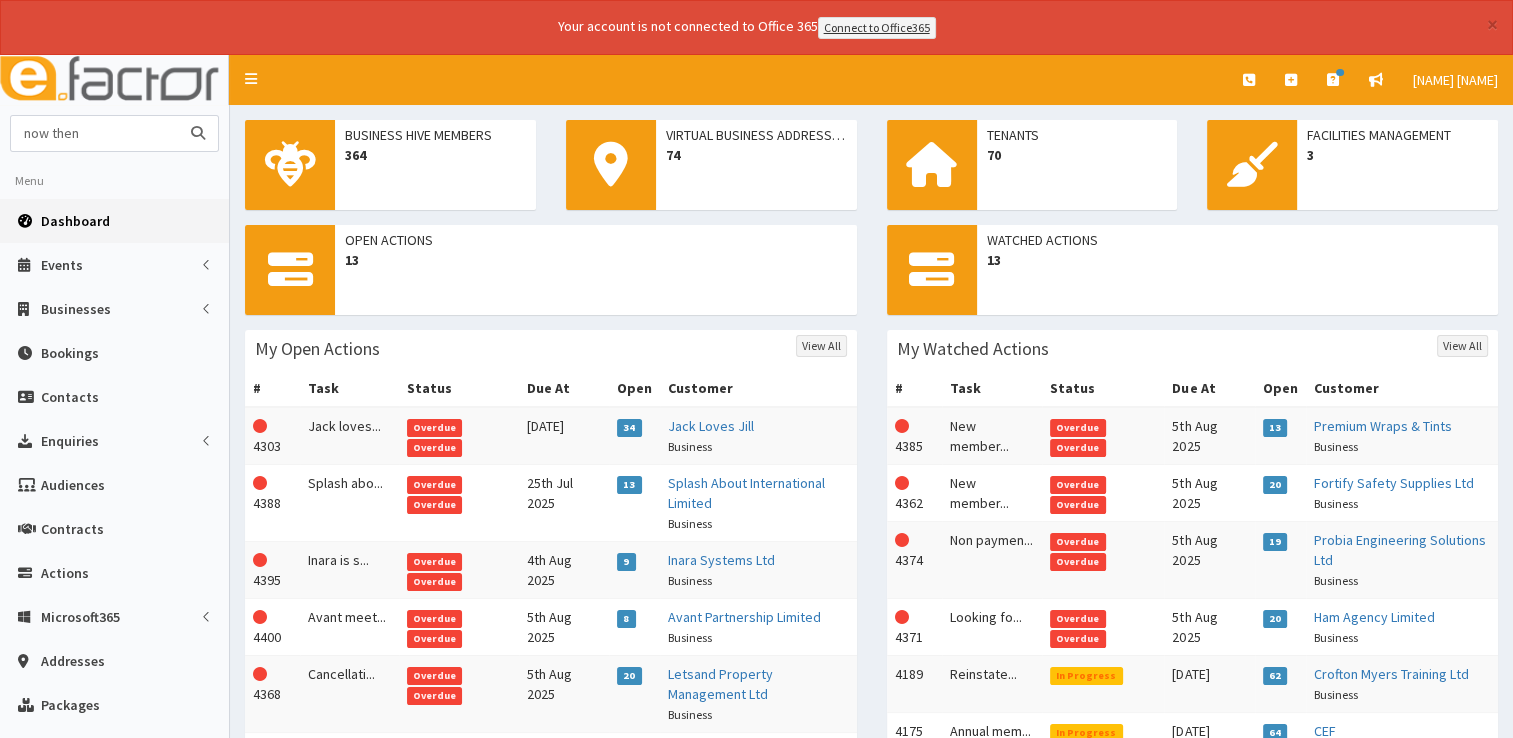type on "now then" 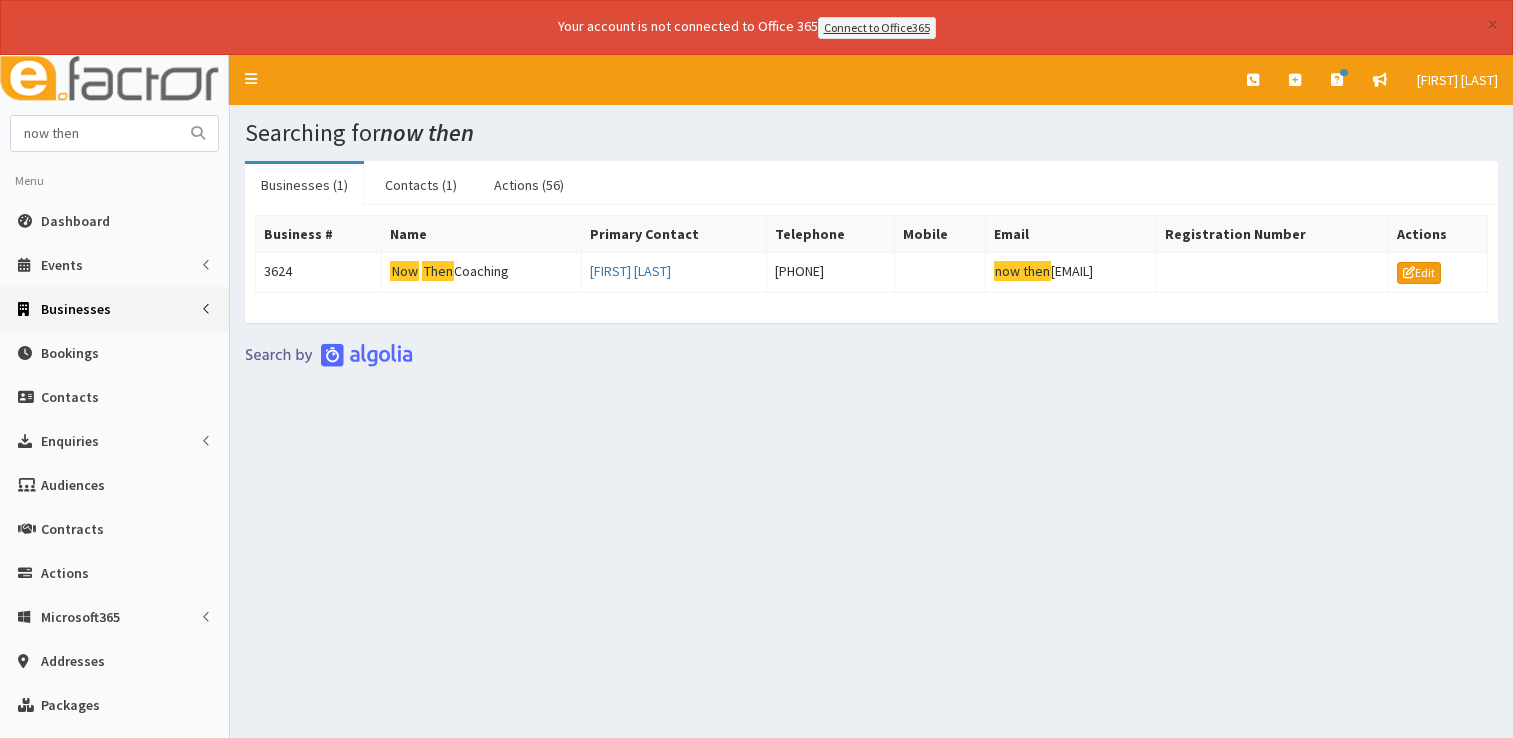 scroll, scrollTop: 0, scrollLeft: 0, axis: both 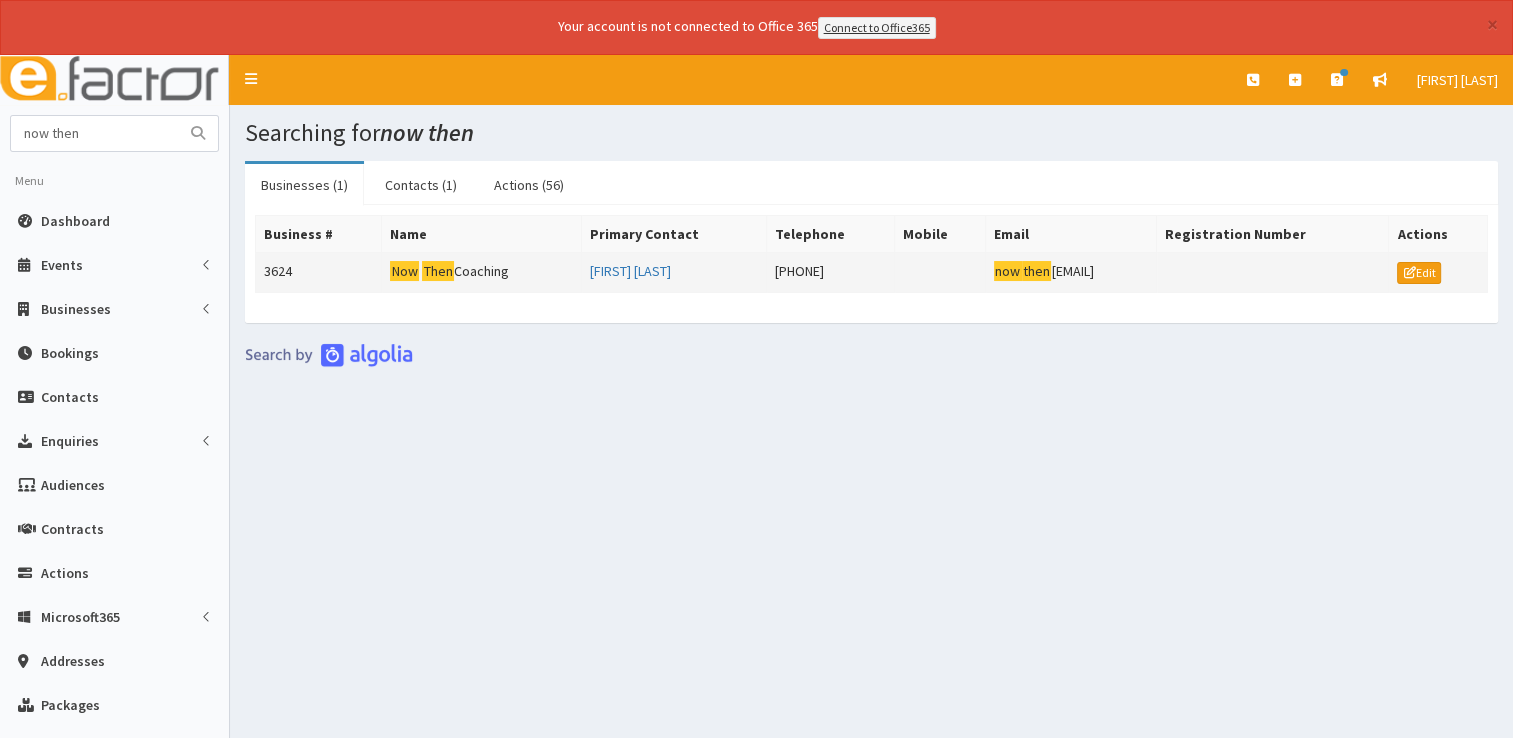 click on "Then" 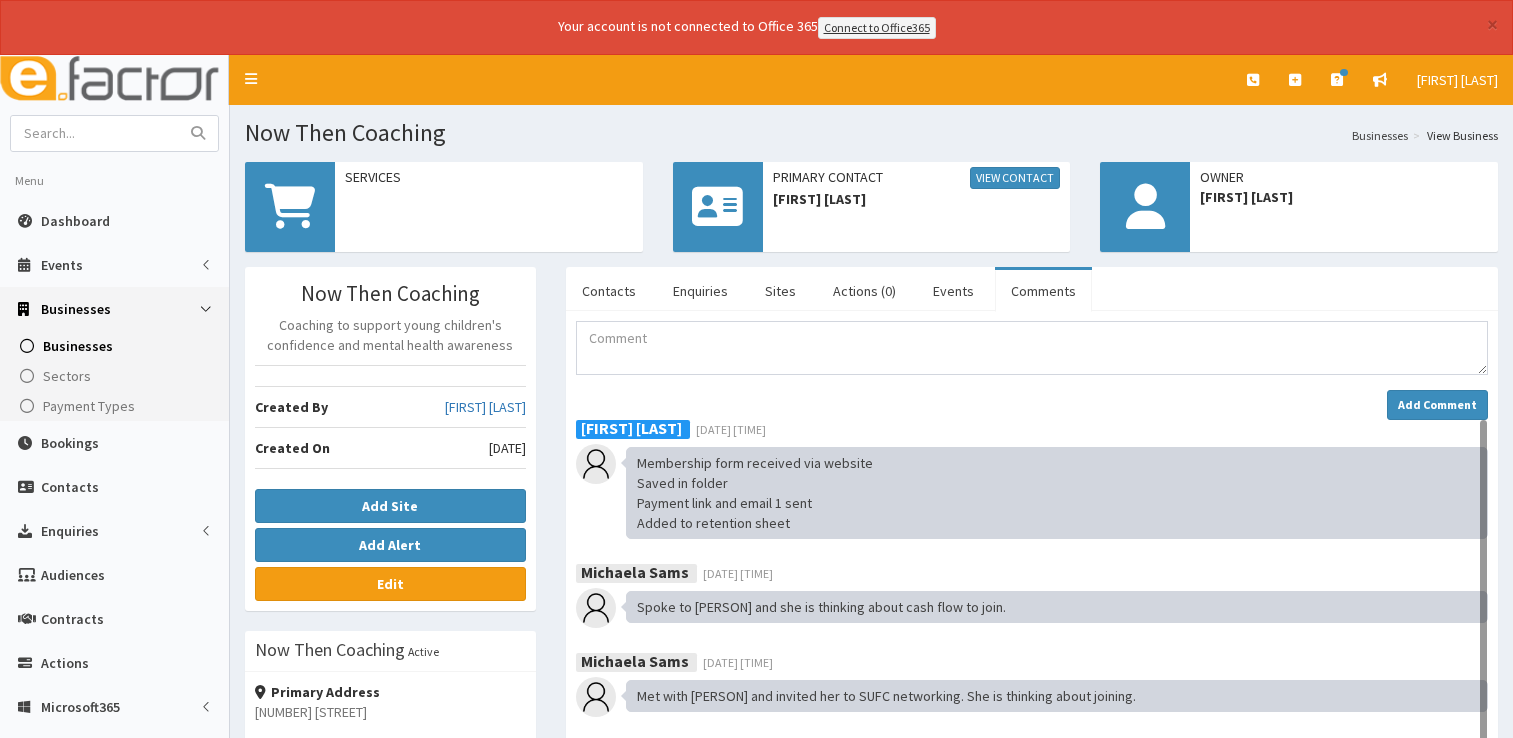 scroll, scrollTop: 0, scrollLeft: 0, axis: both 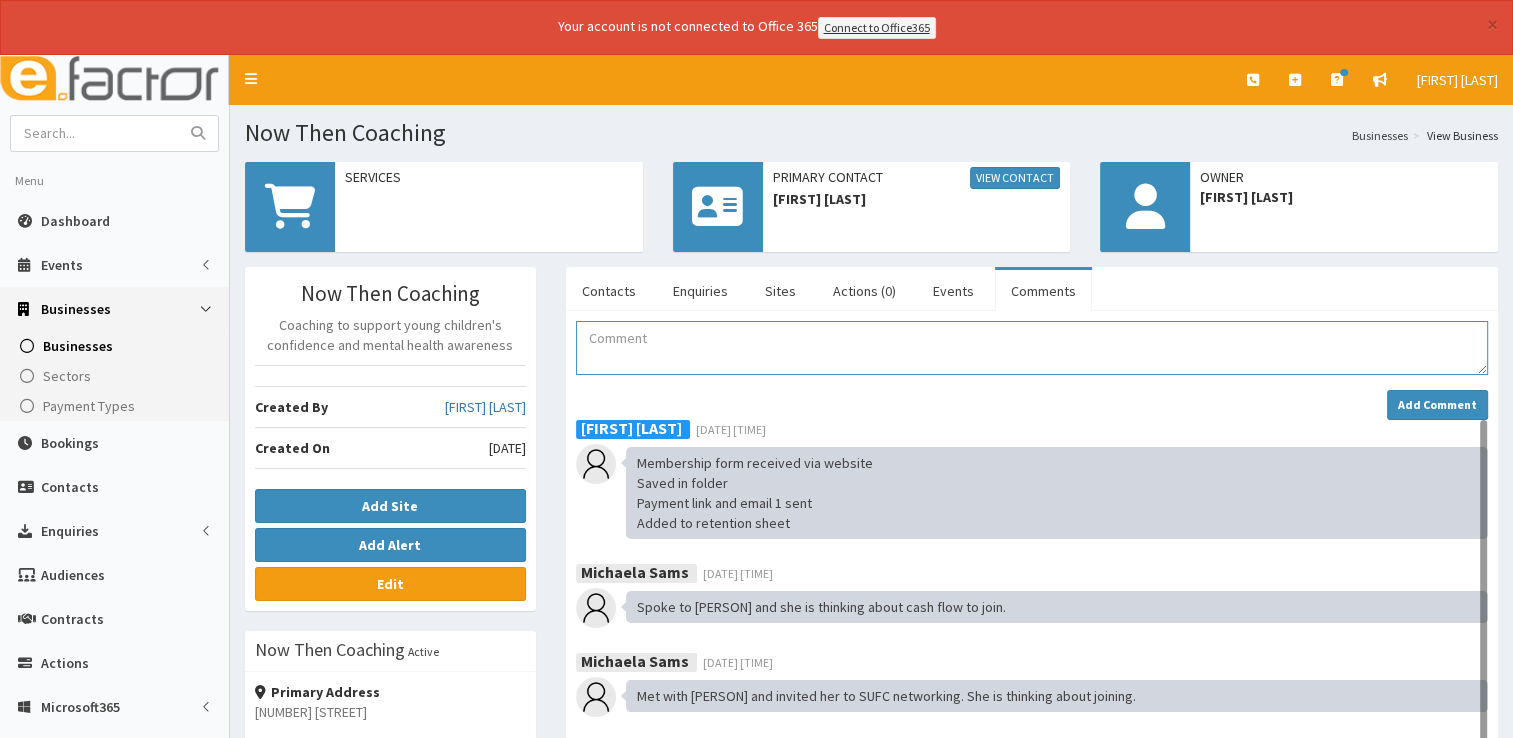 click at bounding box center [1032, 348] 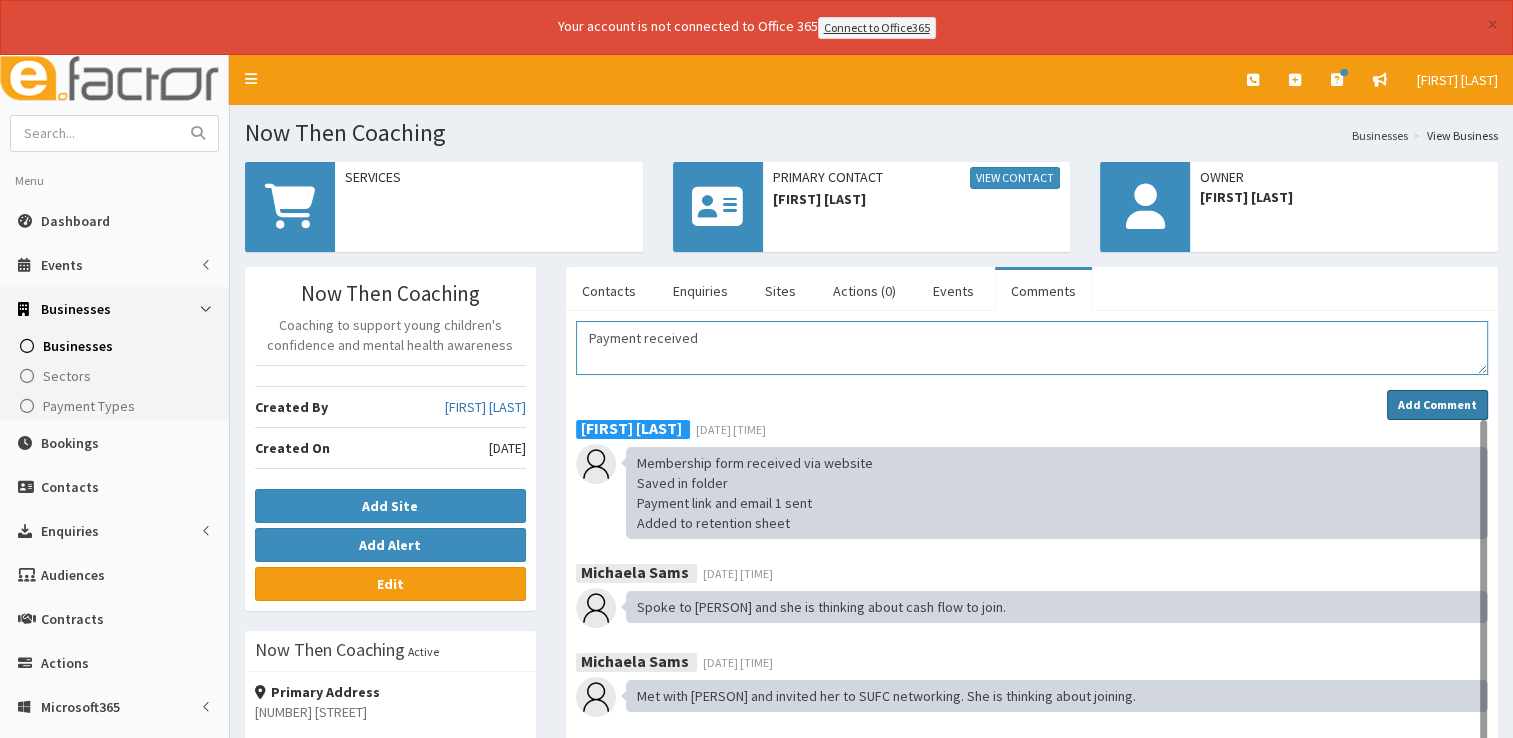 type on "Payment received" 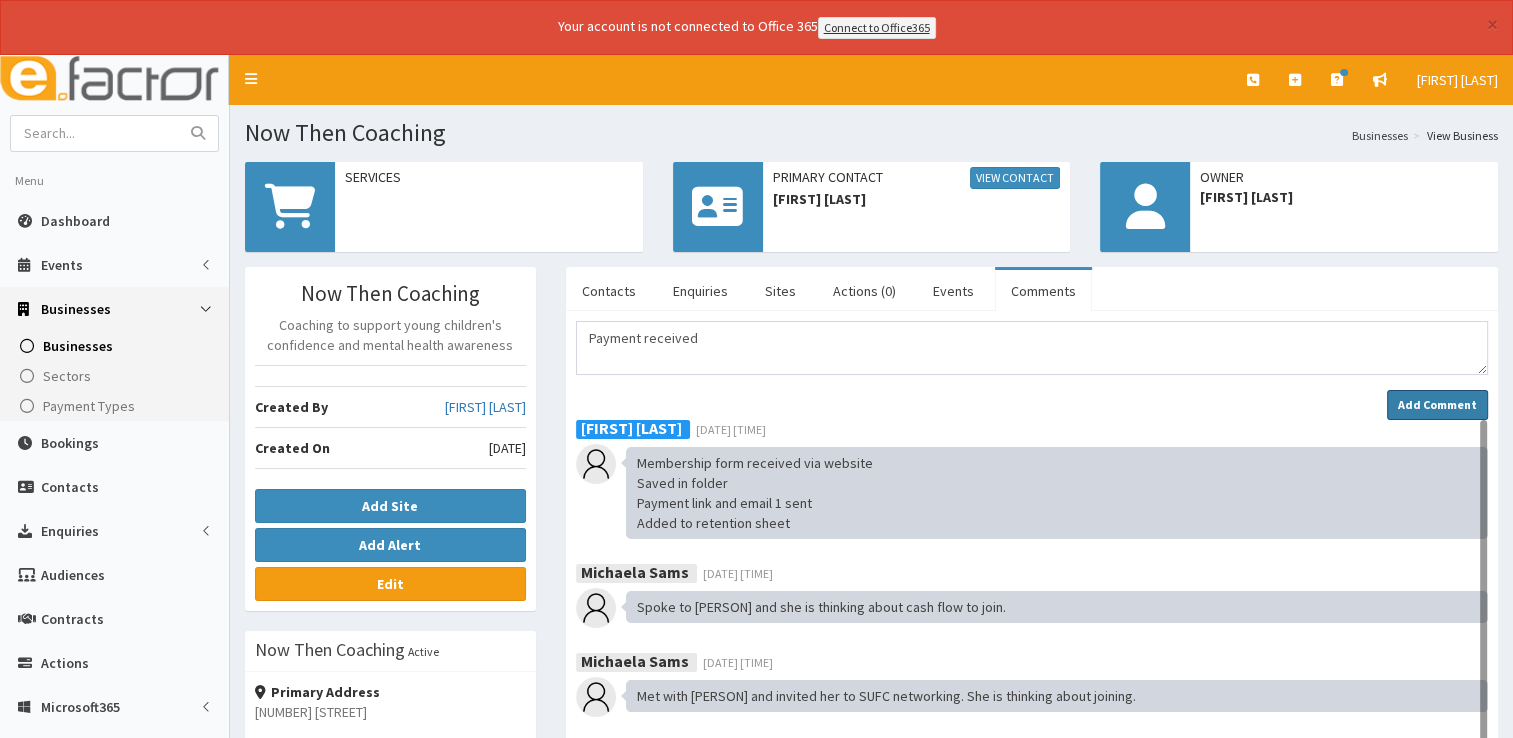 click on "Add Comment" at bounding box center (1437, 404) 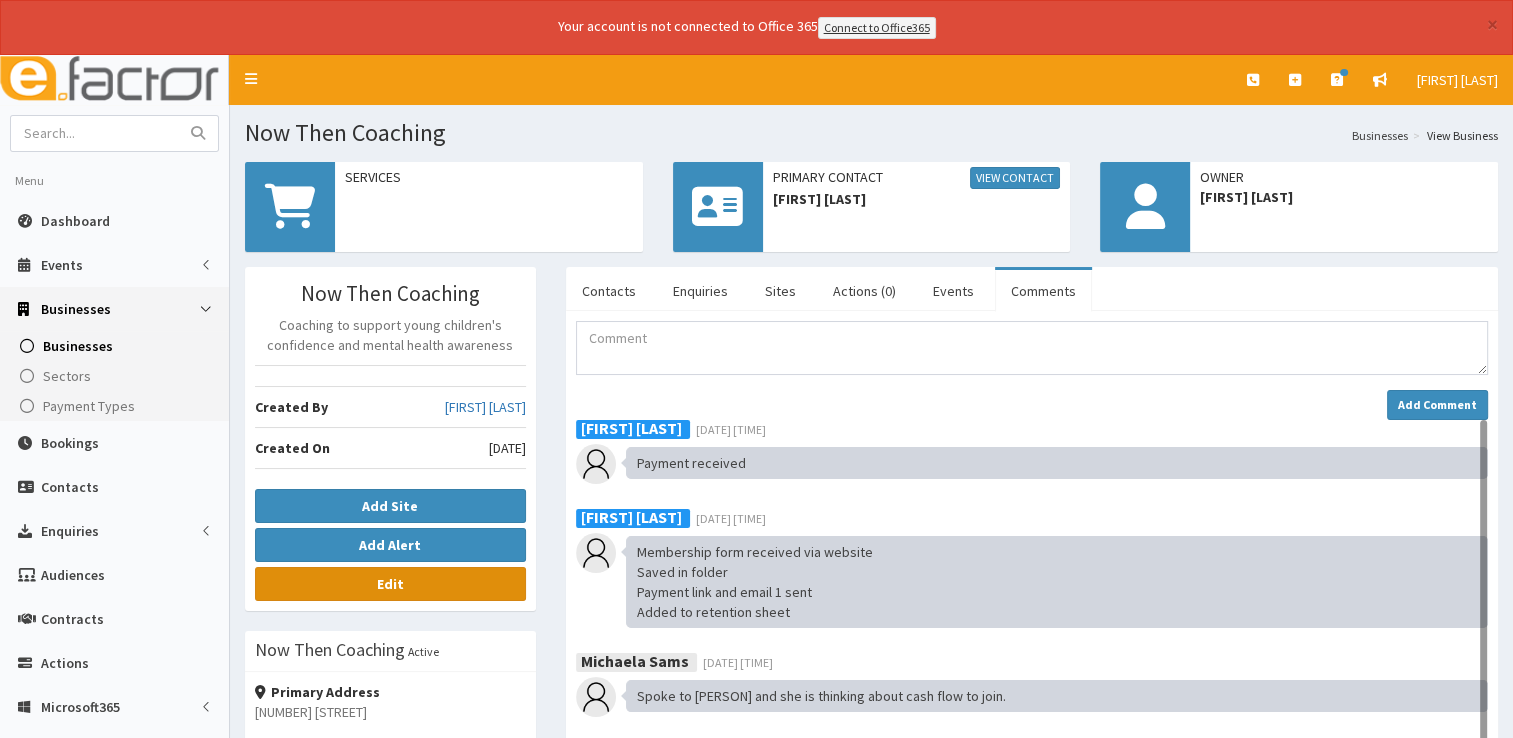 click on "Edit" at bounding box center (390, 584) 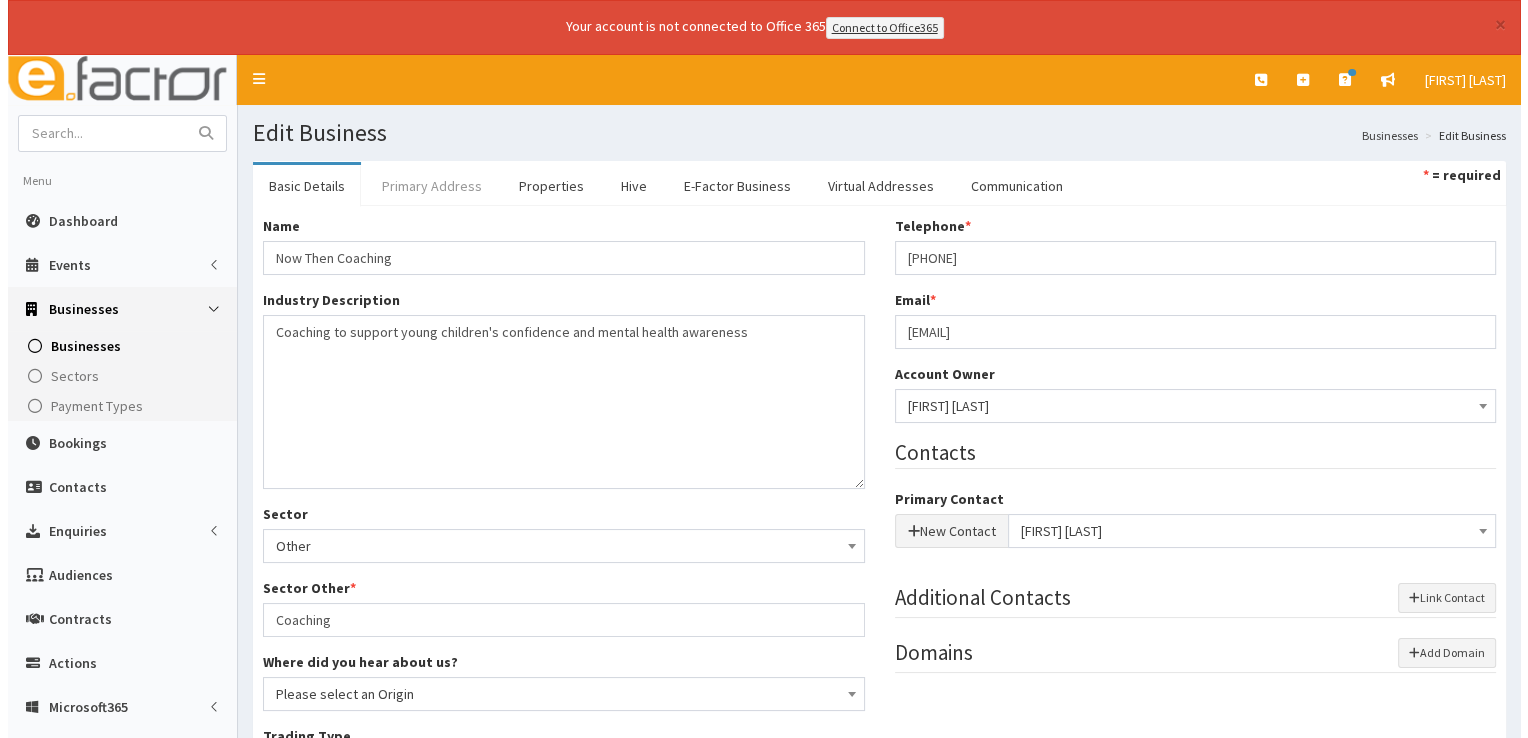 scroll, scrollTop: 0, scrollLeft: 0, axis: both 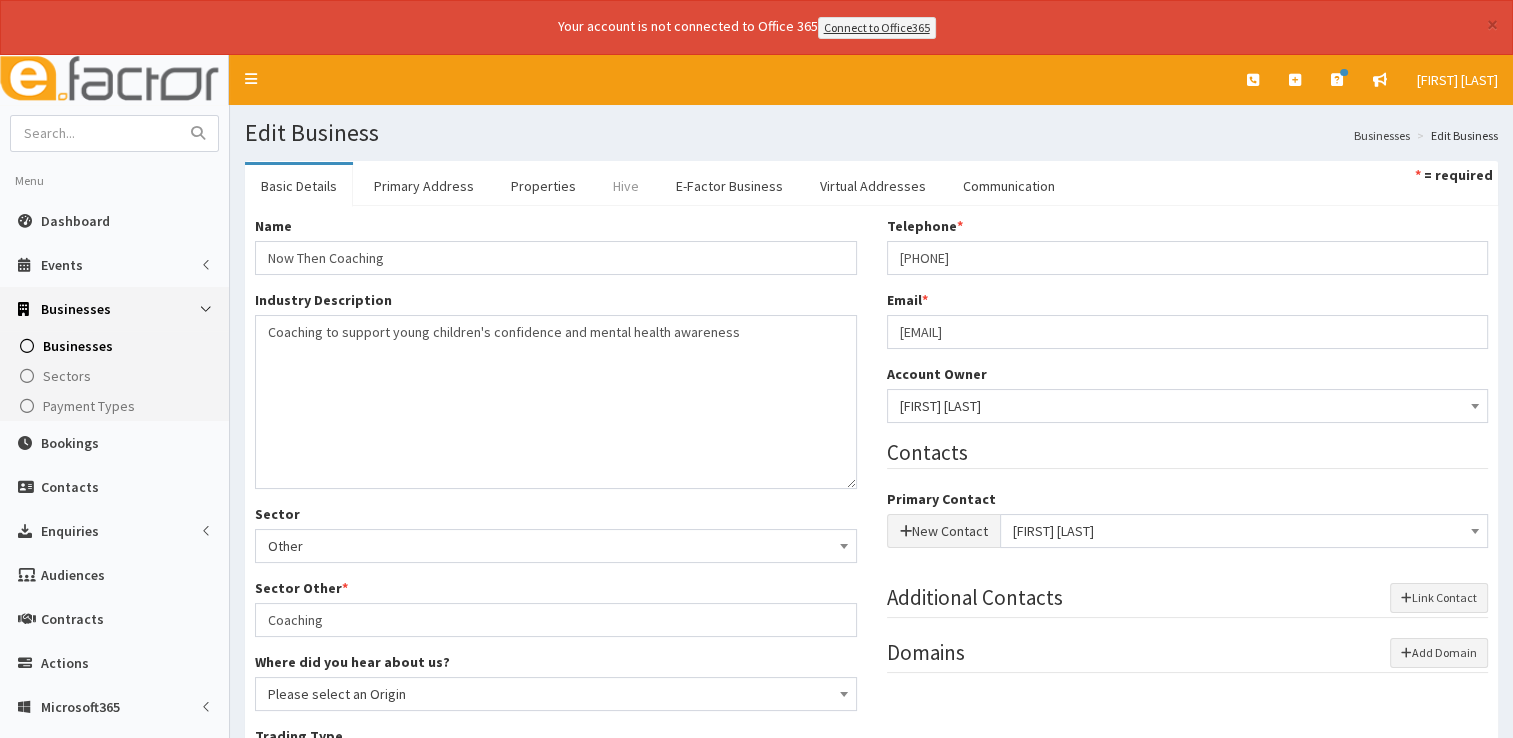 click on "Hive" at bounding box center [626, 186] 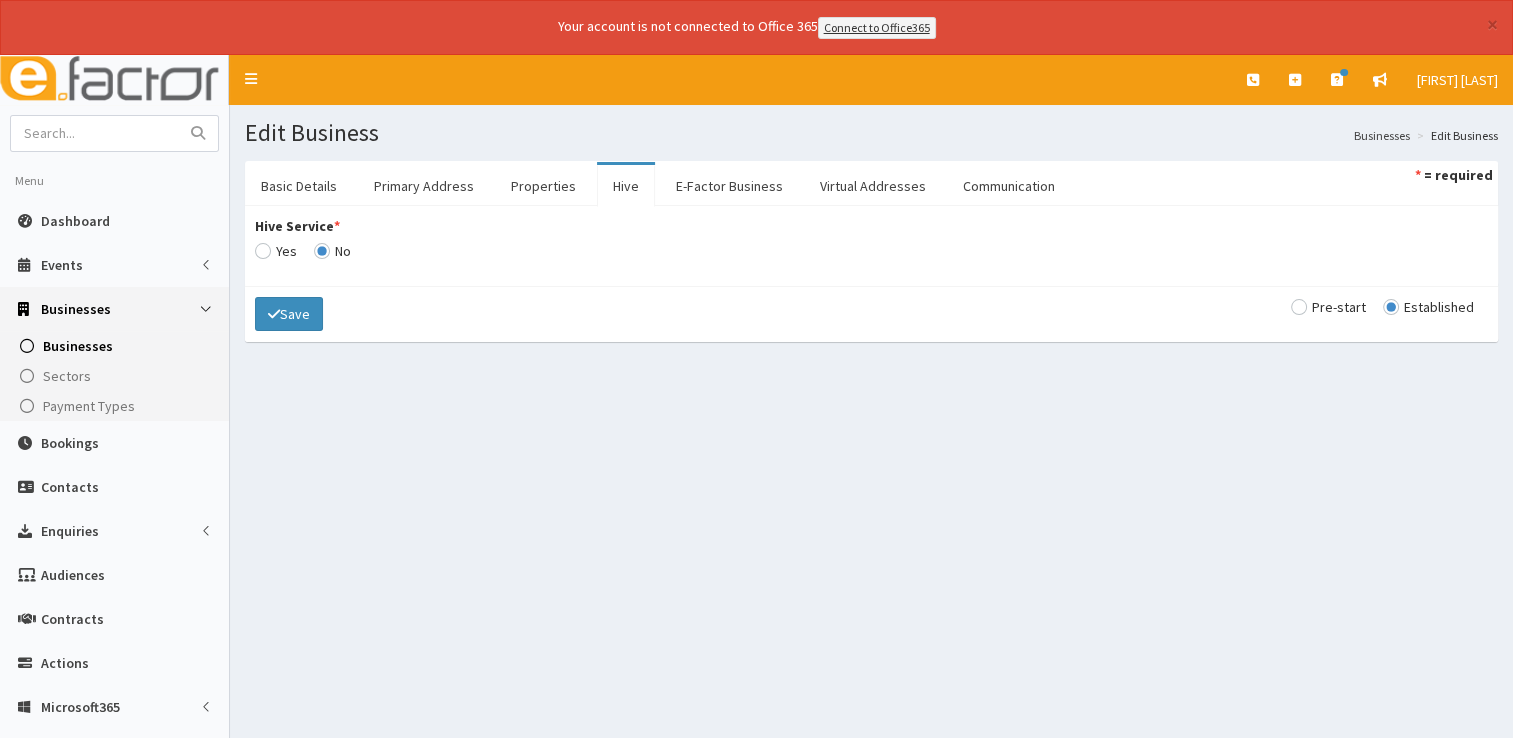 click on "Hive Service  *" at bounding box center [276, 251] 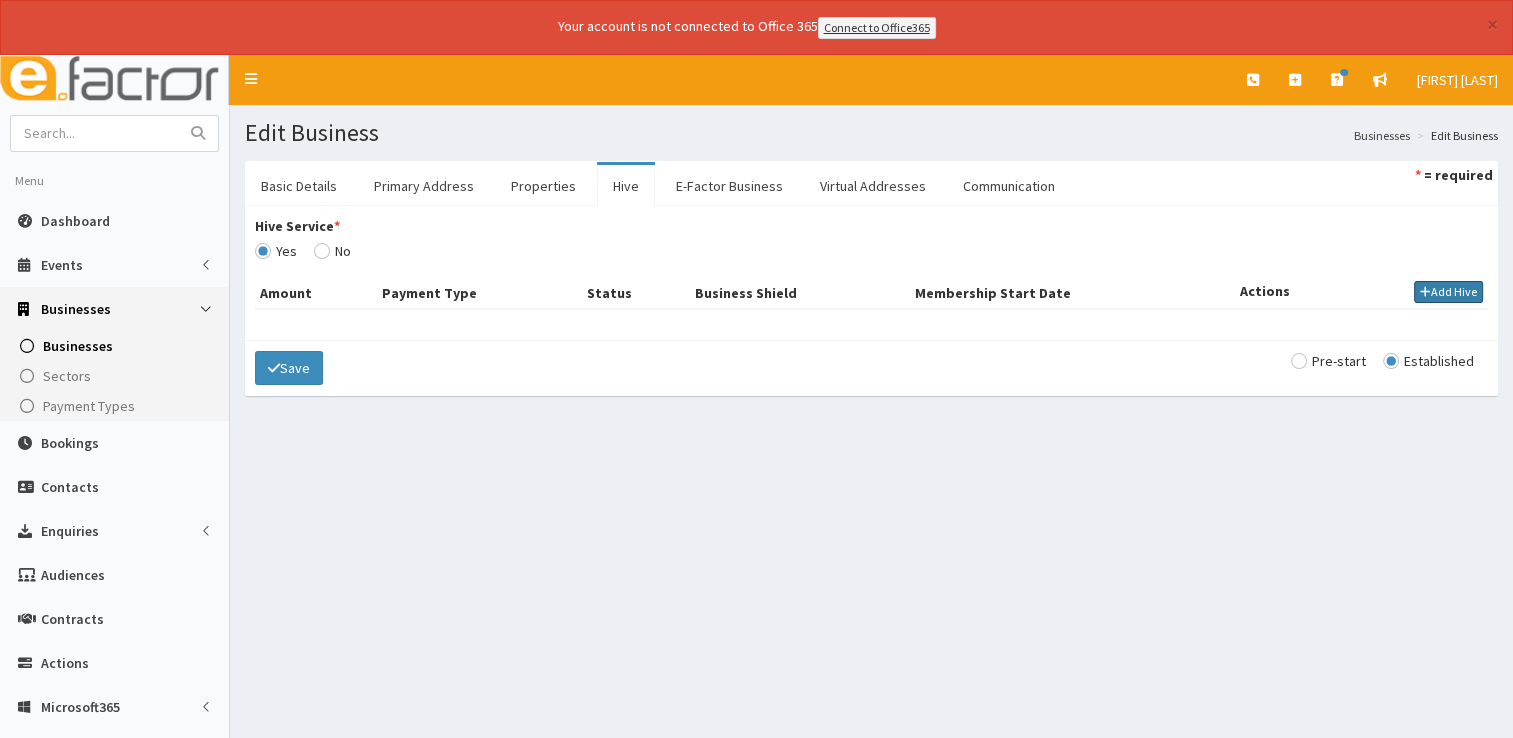 click at bounding box center [1425, 292] 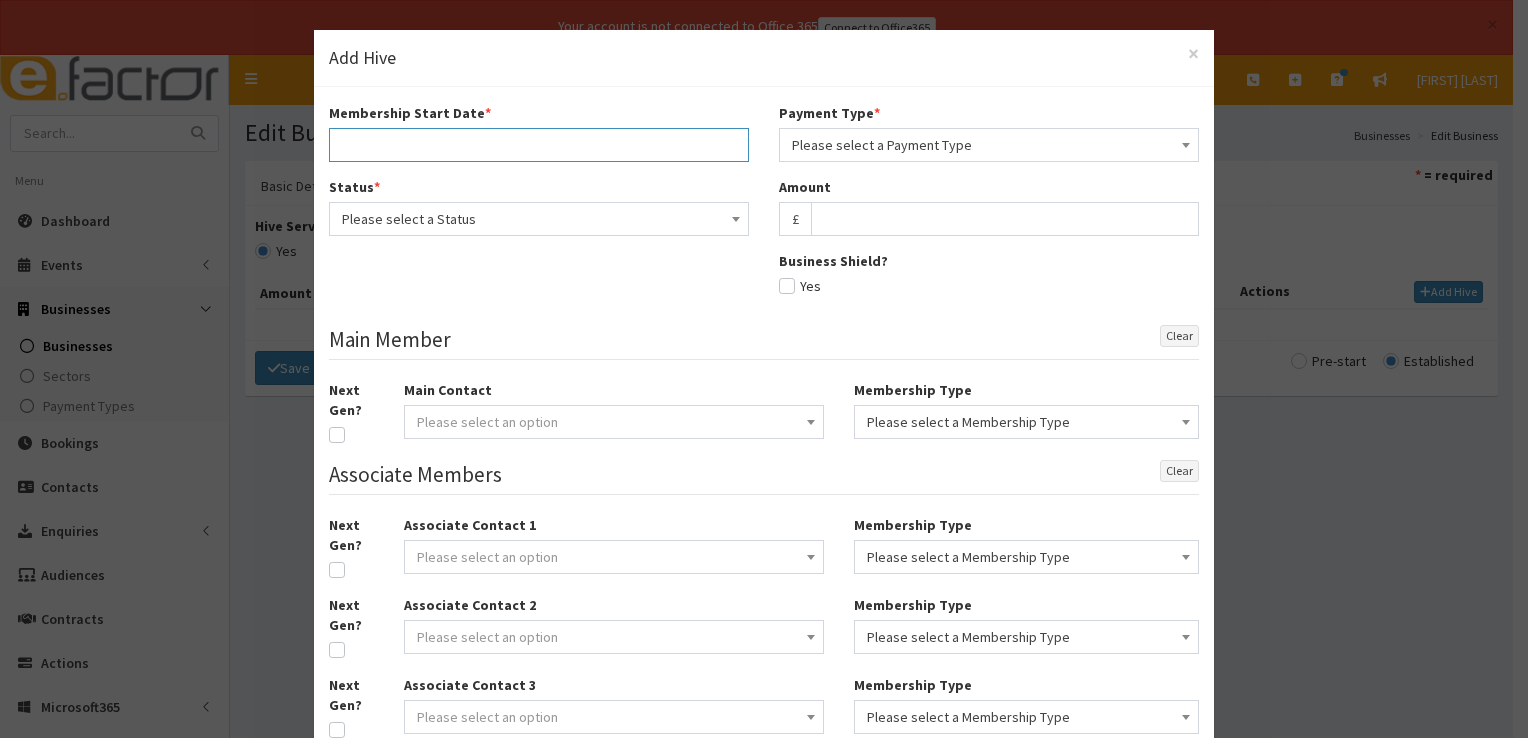 click at bounding box center [539, 145] 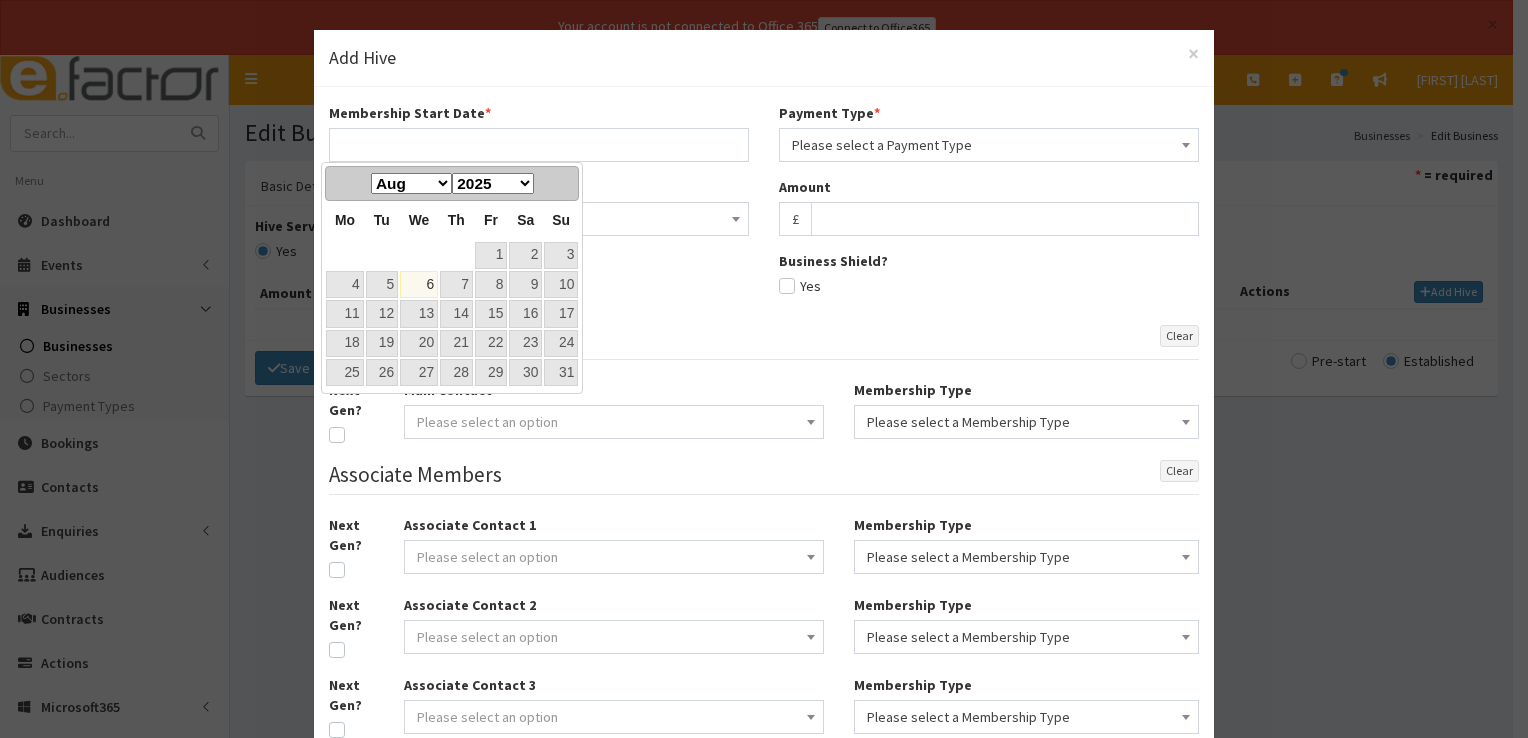 click on "6" at bounding box center (419, 284) 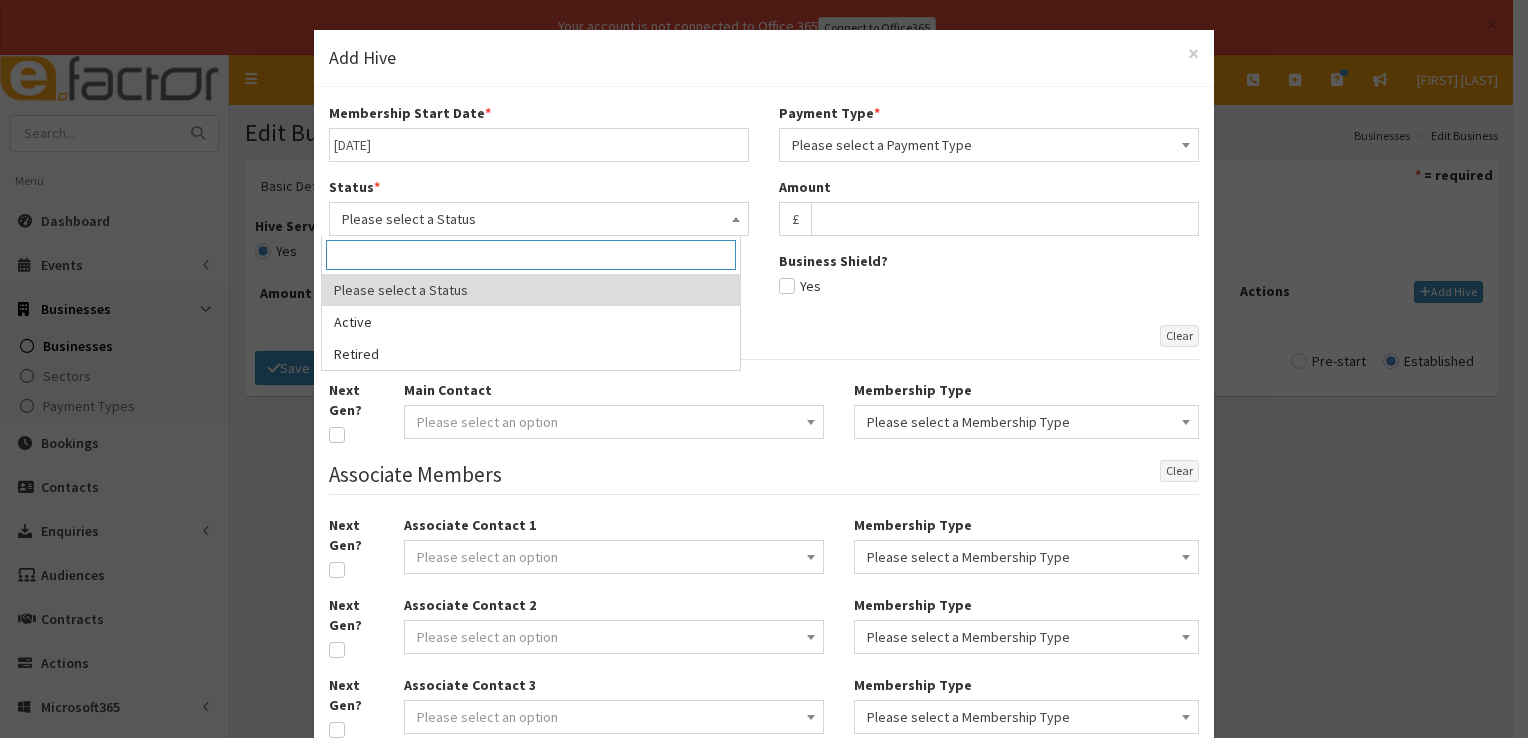 click on "Please select a Status" at bounding box center [539, 219] 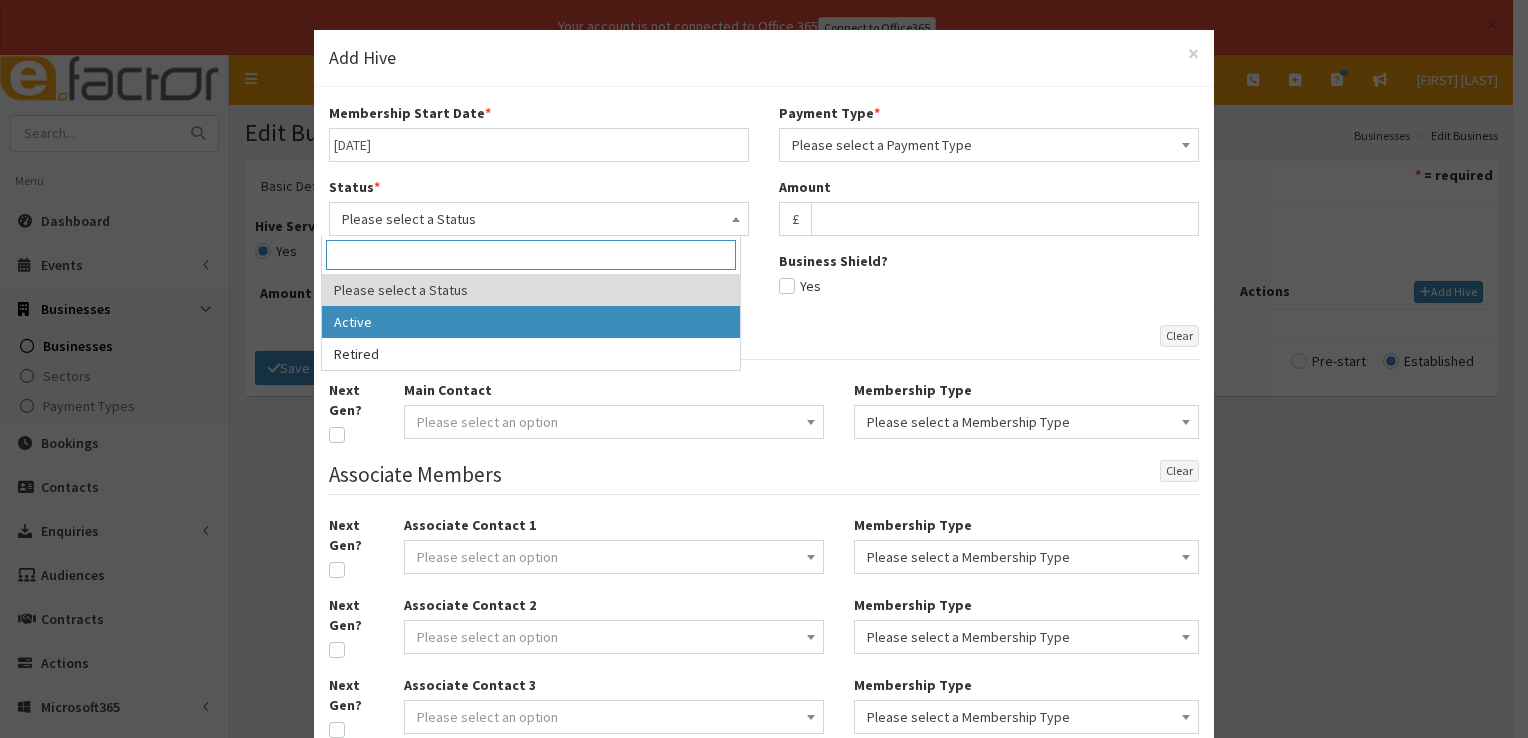 select on "1" 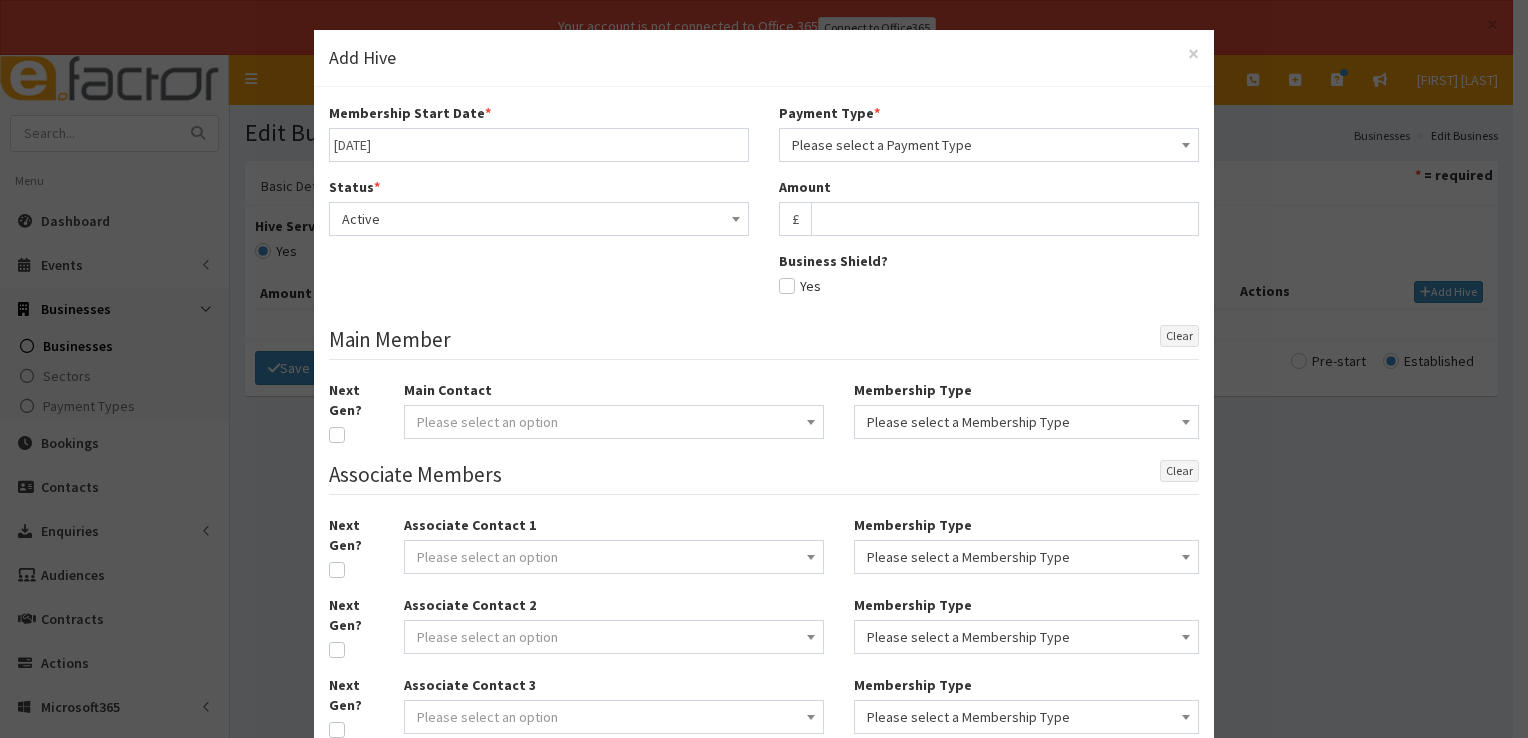 click on "Please select a Payment Type" at bounding box center [989, 145] 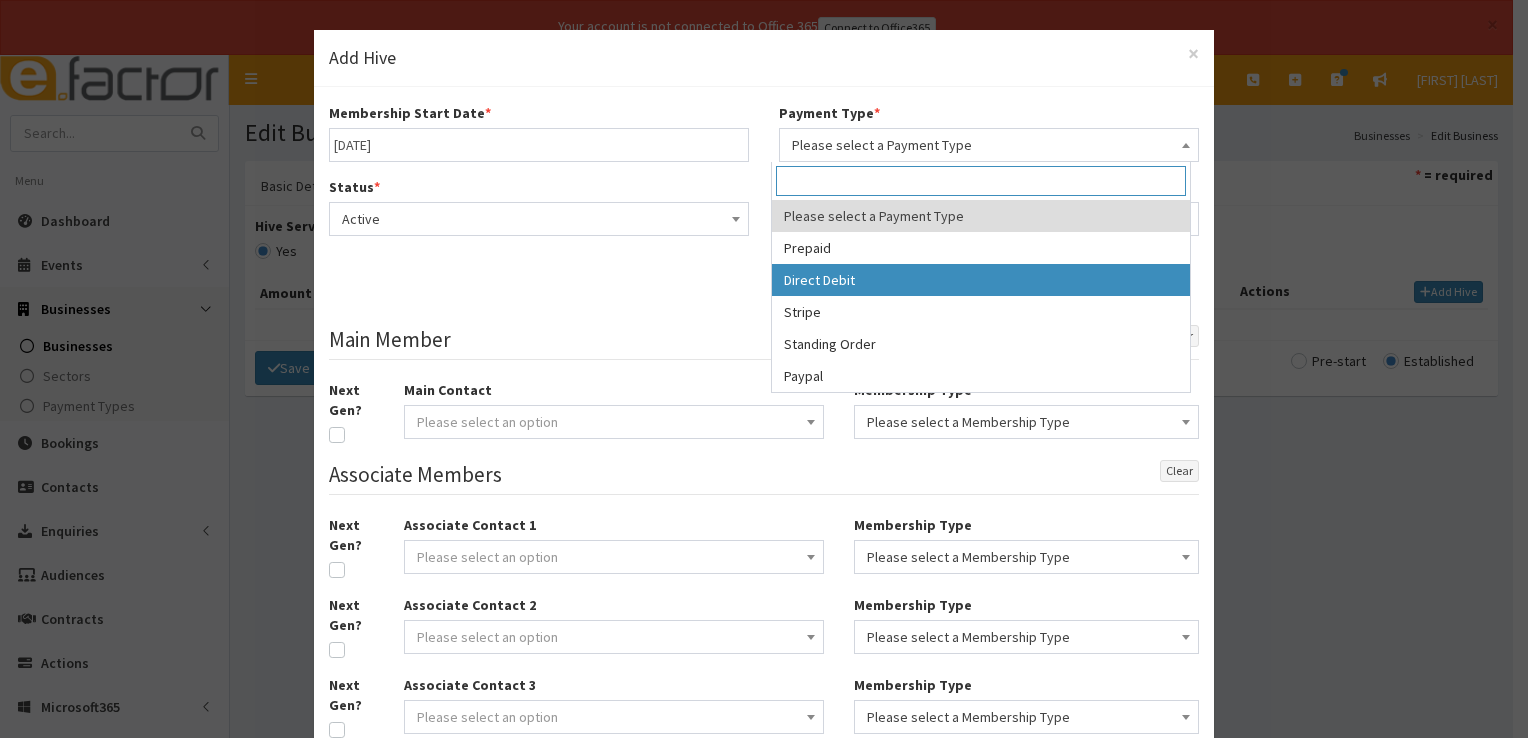 select on "2" 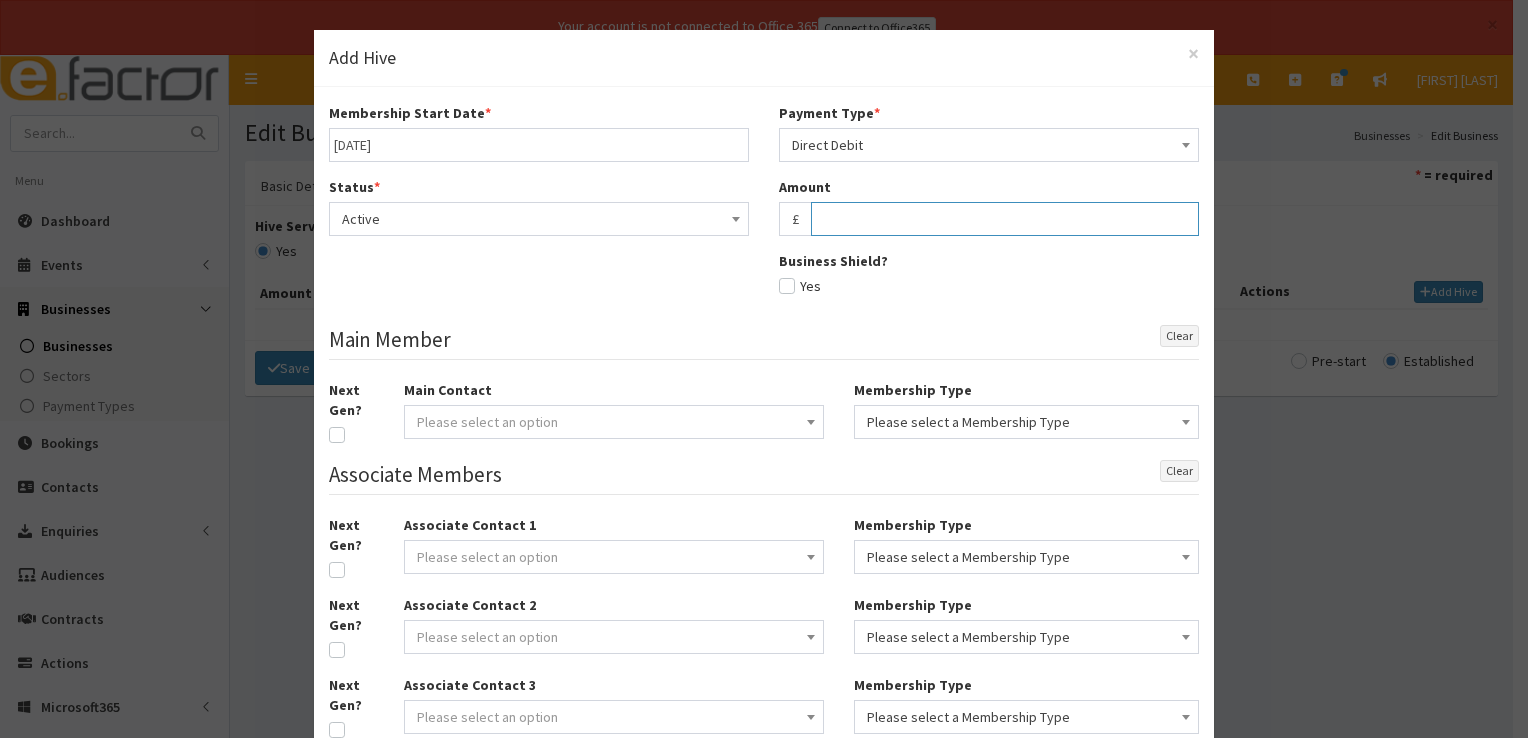 click at bounding box center [1005, 219] 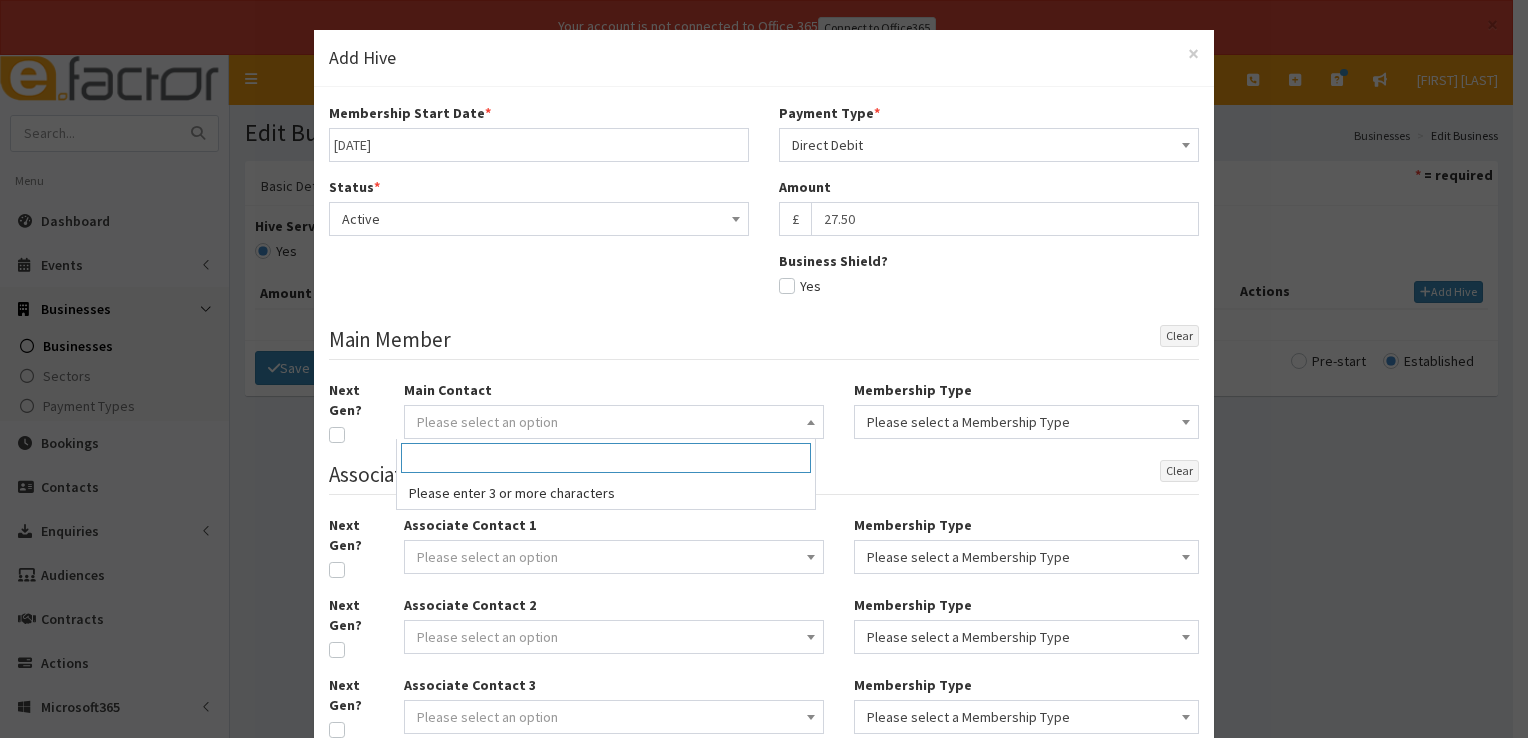 click on "Please select an option" at bounding box center [614, 422] 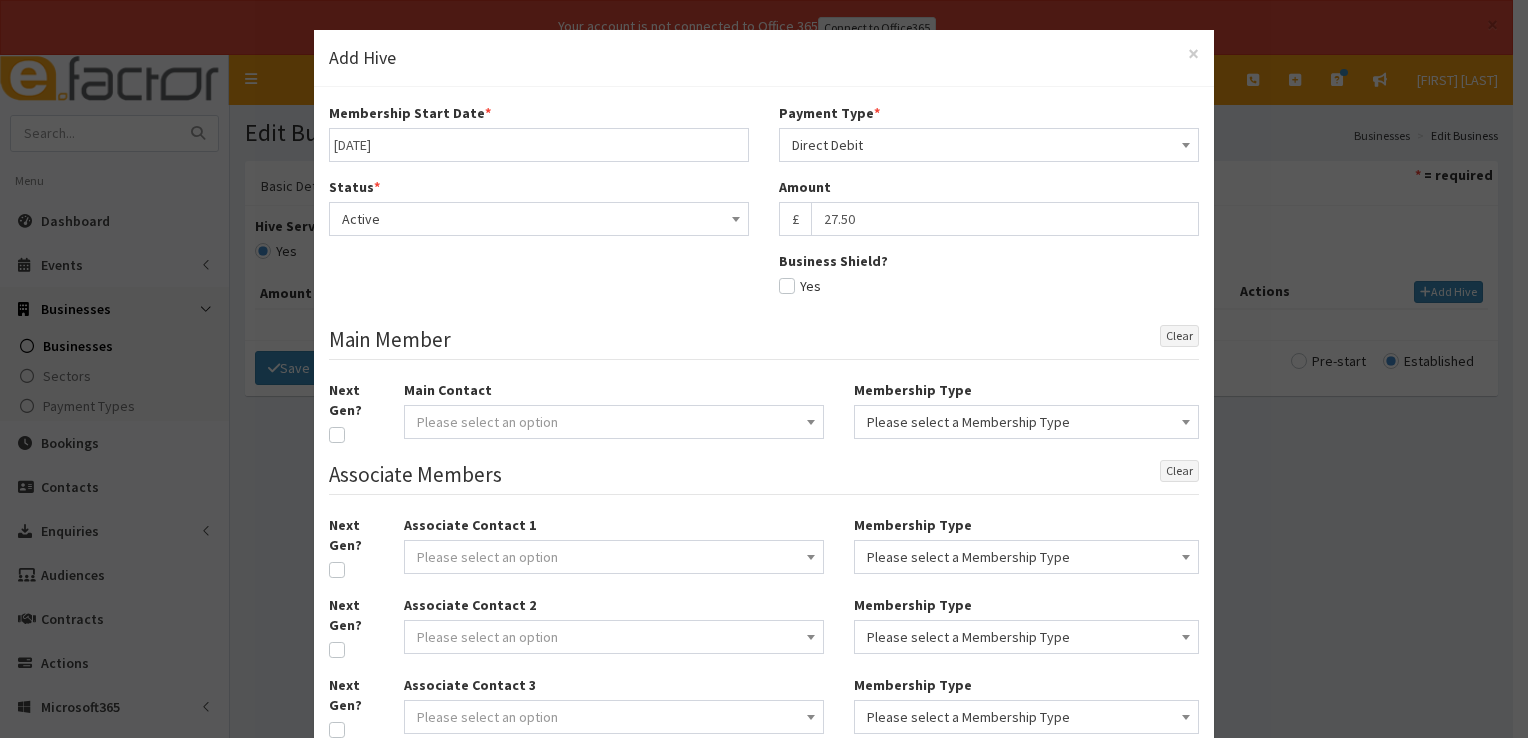 click on "Payment Type  *
Please select a Payment Type
Prepaid
Direct Debit
Stripe
Standing Order
Paypal
Direct Debit
Amount
£
27.50" at bounding box center (989, 214) 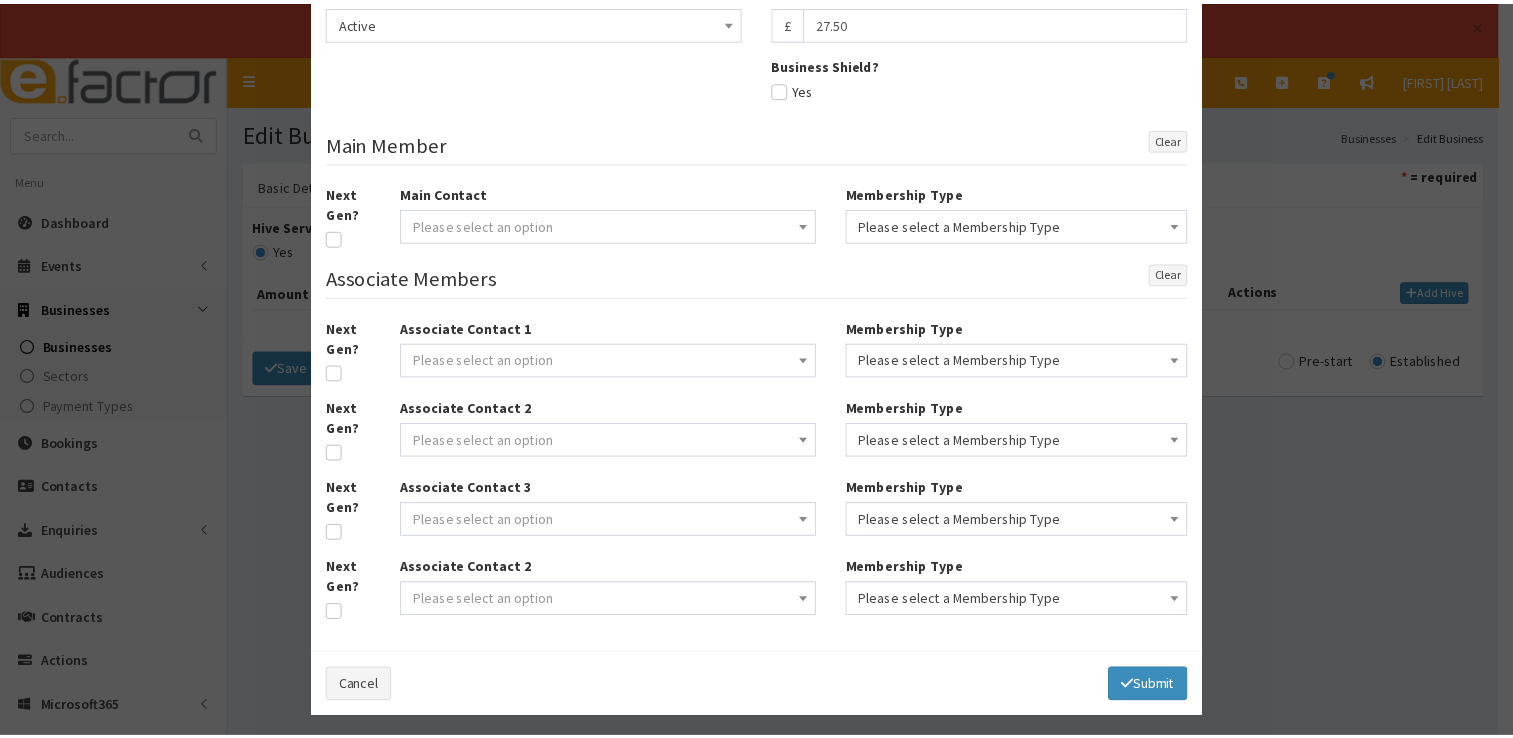 scroll, scrollTop: 205, scrollLeft: 0, axis: vertical 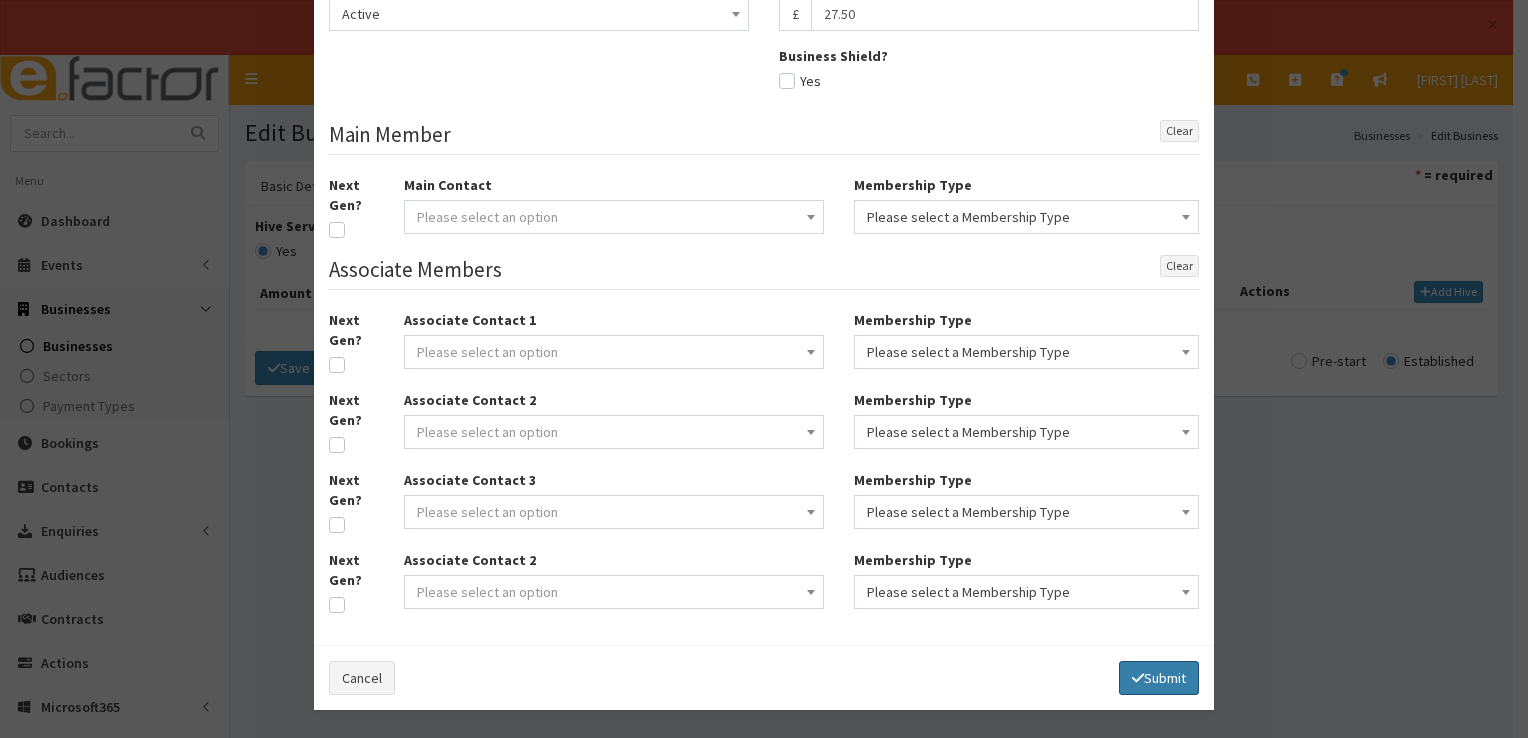 click on "Submit" at bounding box center (1159, 678) 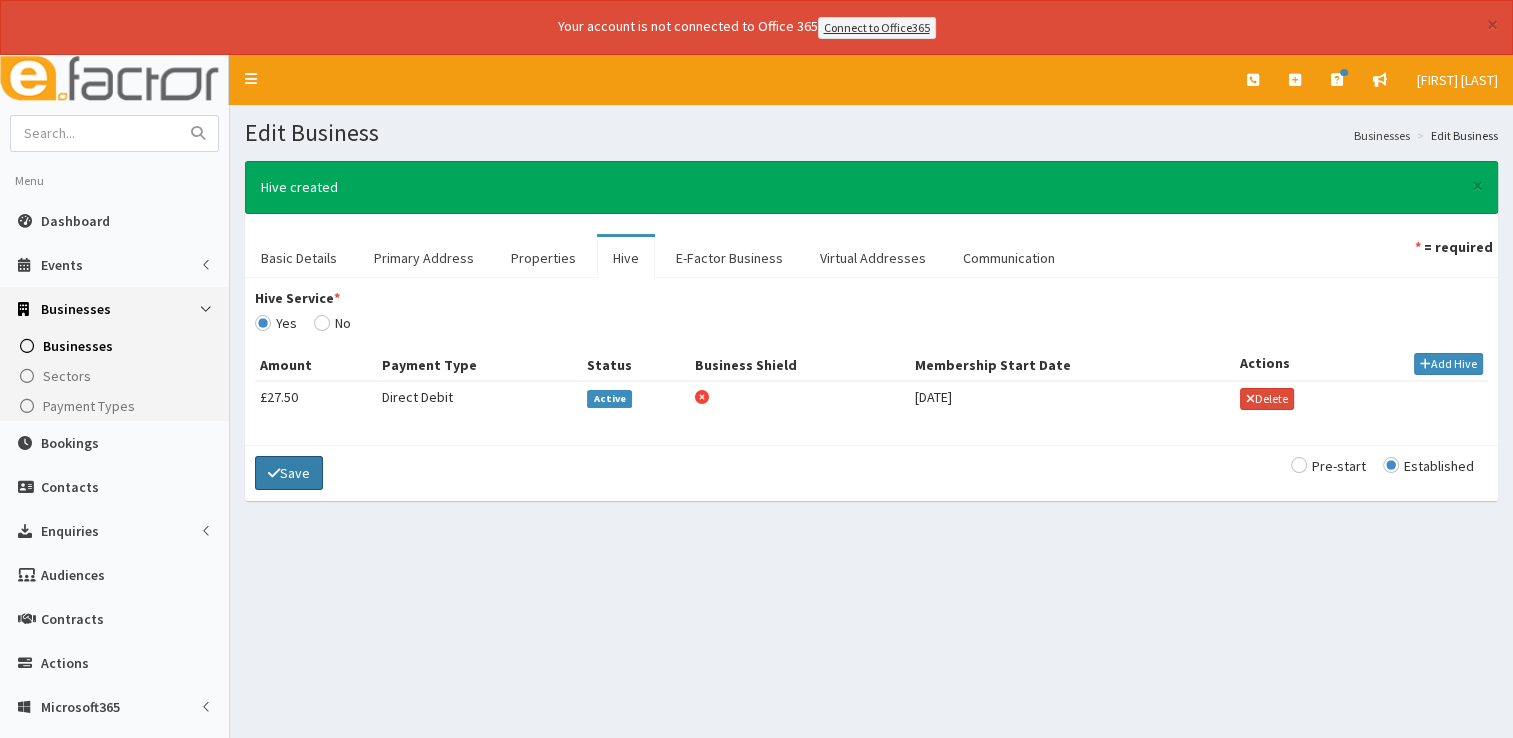 click on "Save" at bounding box center [289, 473] 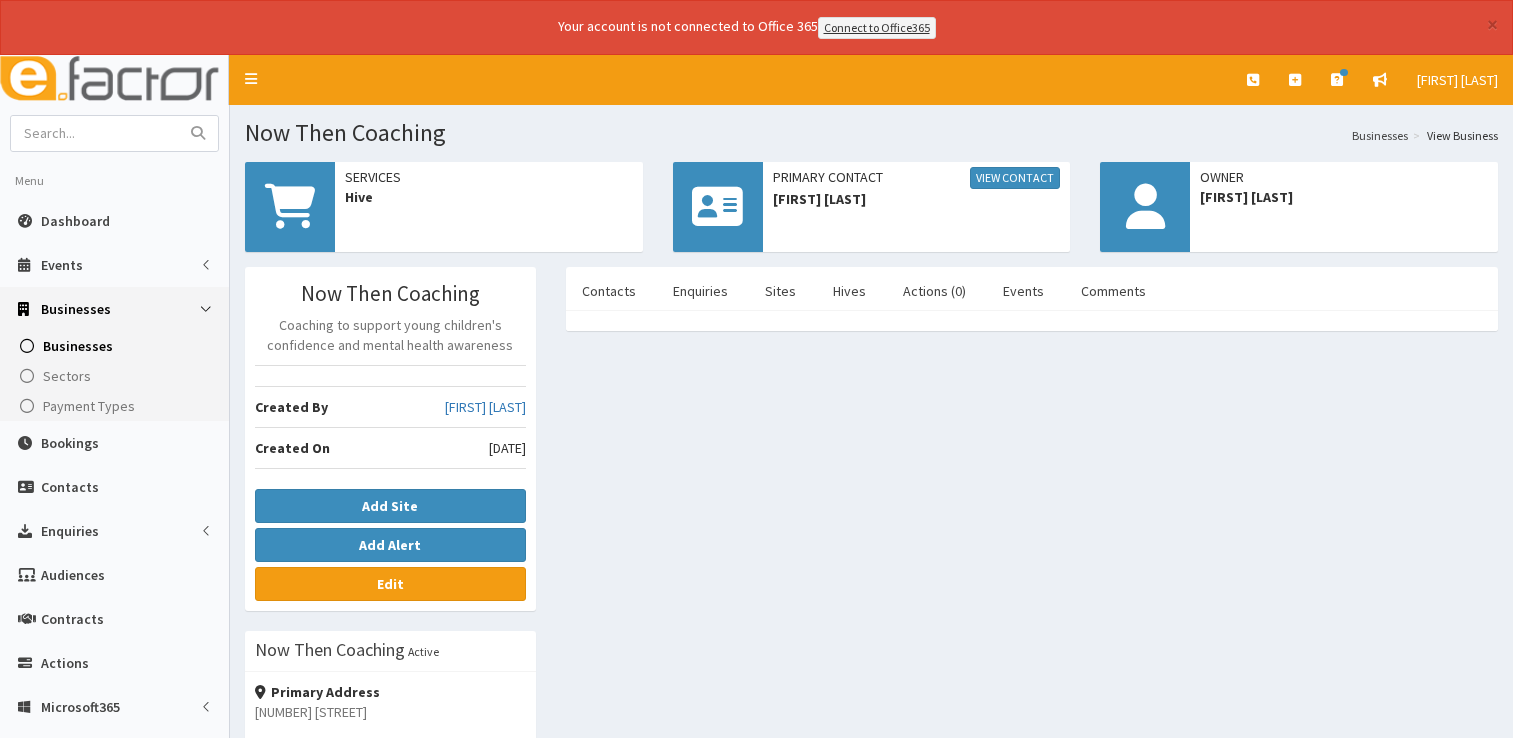 scroll, scrollTop: 0, scrollLeft: 0, axis: both 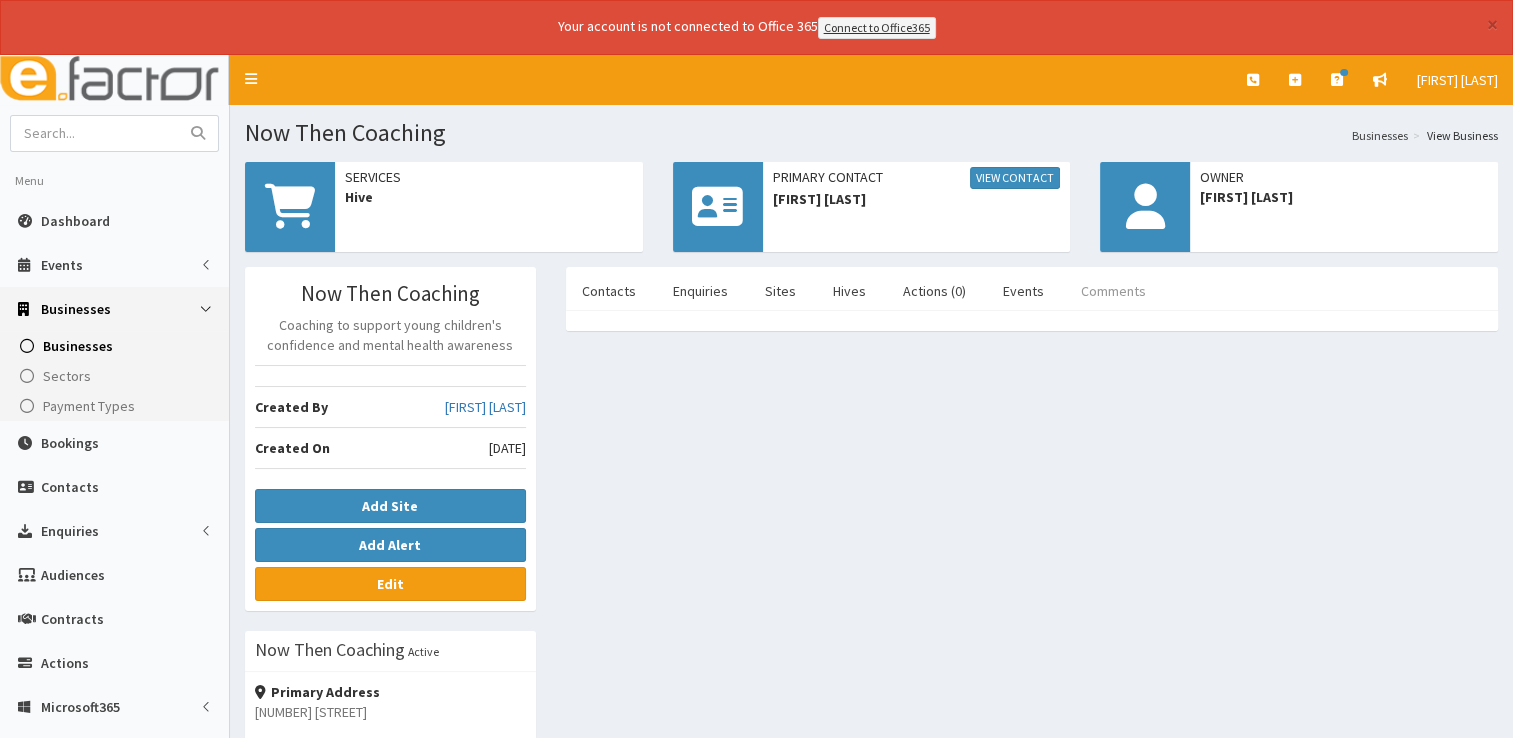 click on "Comments" at bounding box center [1113, 291] 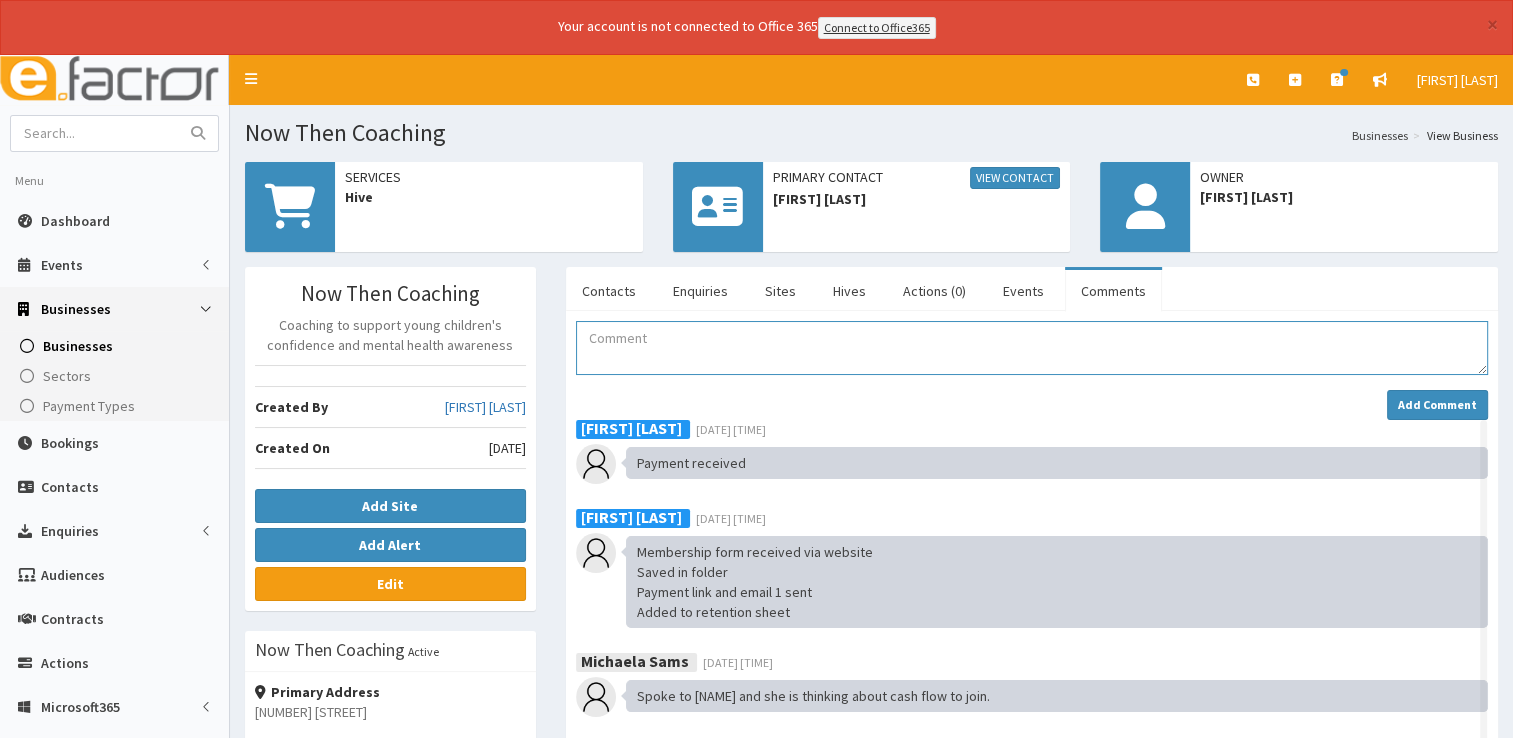 click at bounding box center [1032, 348] 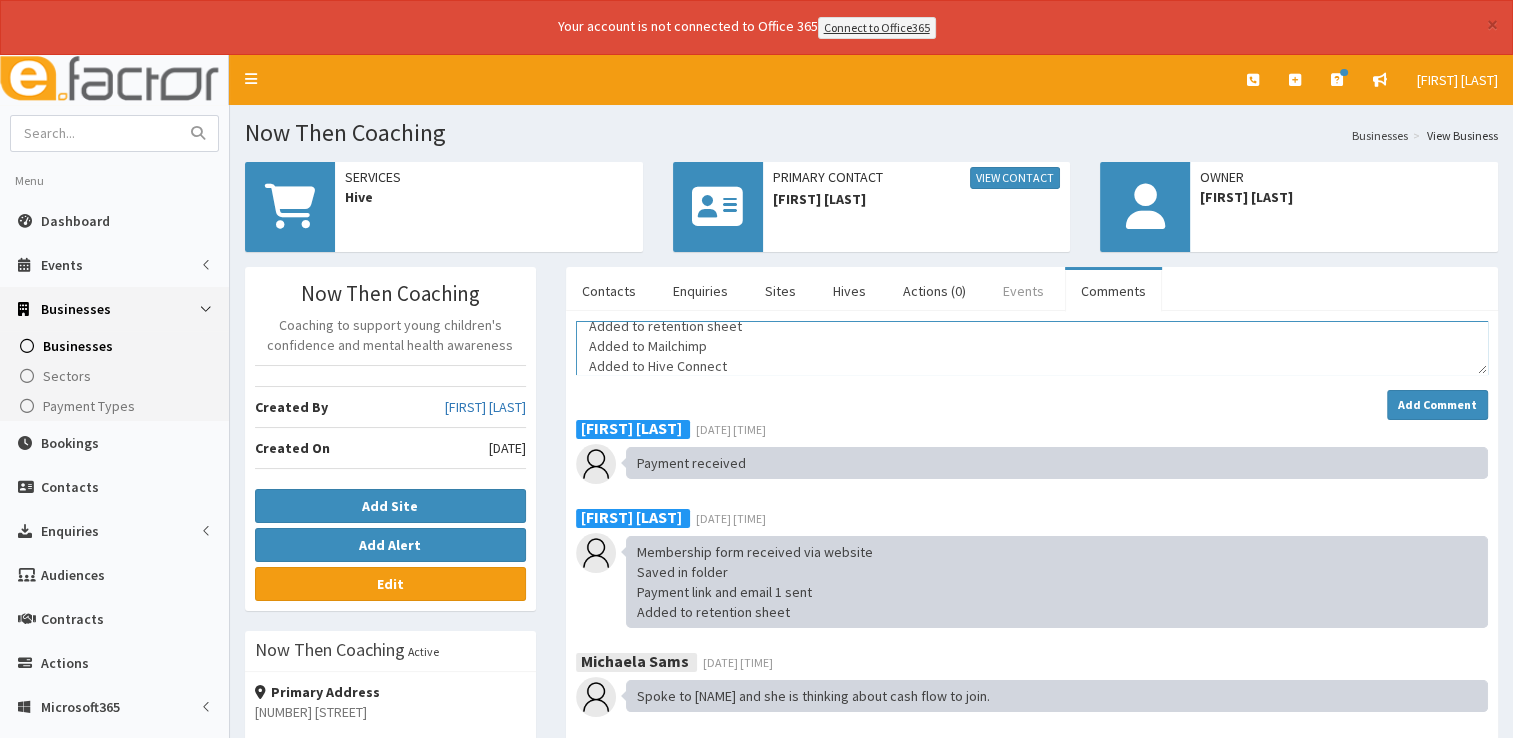scroll, scrollTop: 32, scrollLeft: 0, axis: vertical 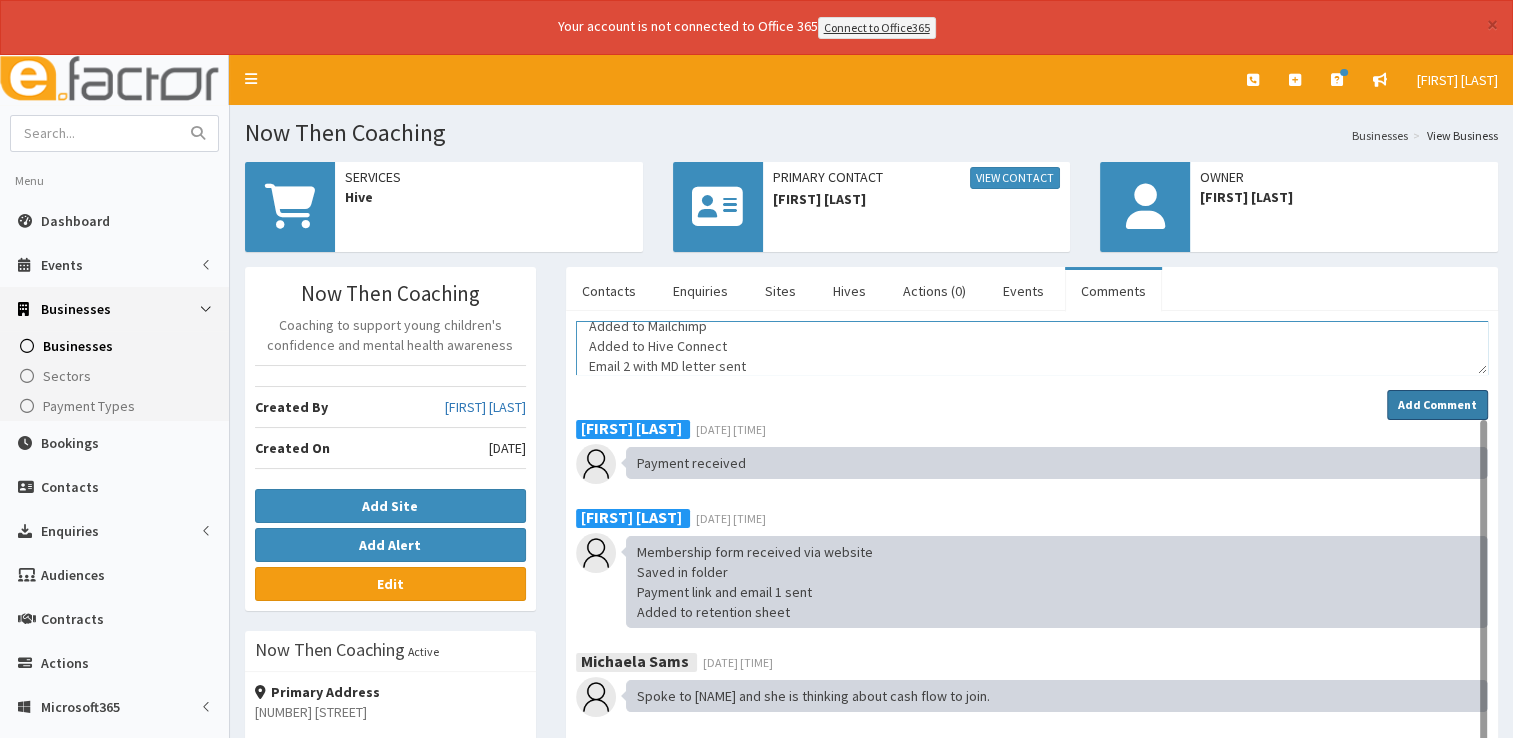 type on "Added to retention sheet
Added to Mailchimp
Added to Hive Connect
Email 2 with MD letter sent" 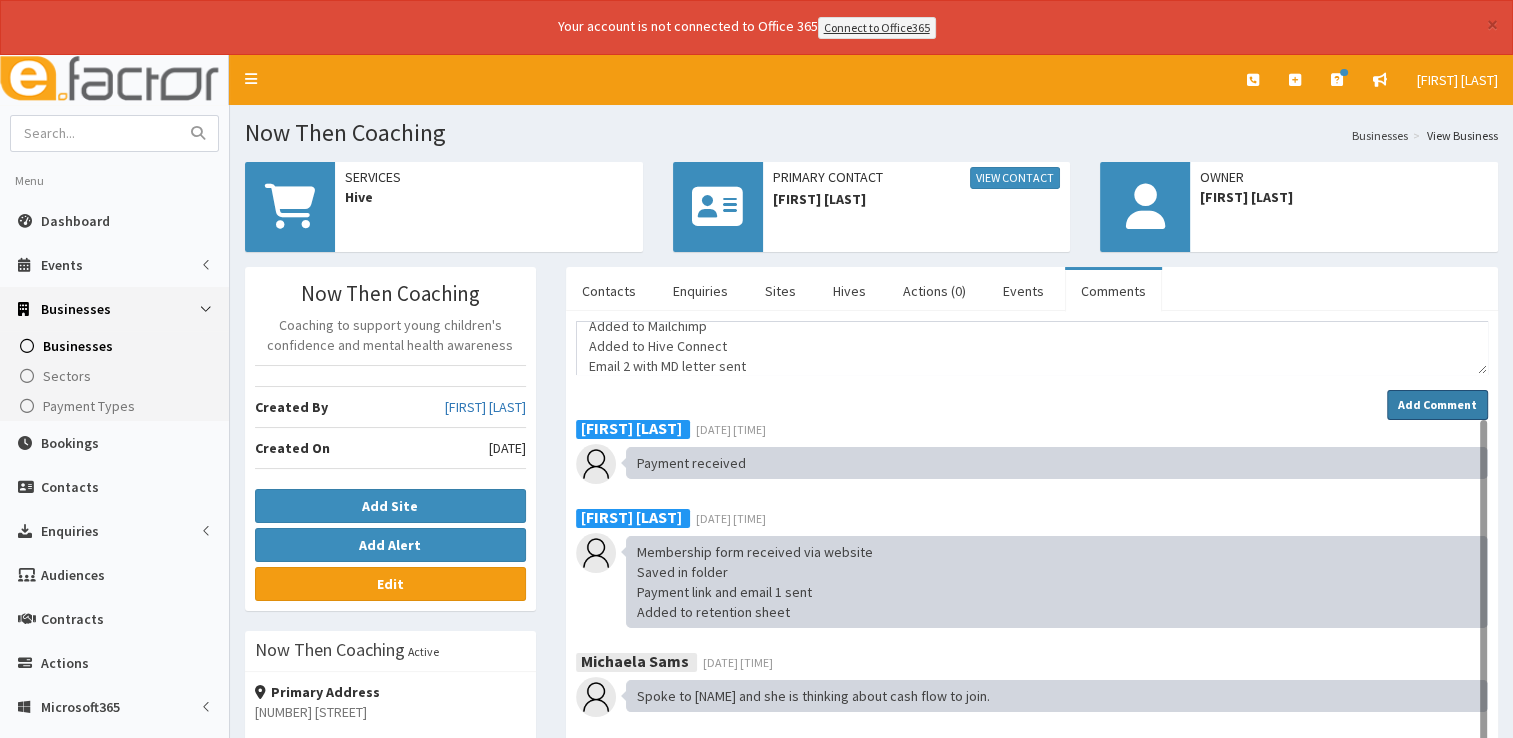 click on "Add Comment" at bounding box center [1437, 404] 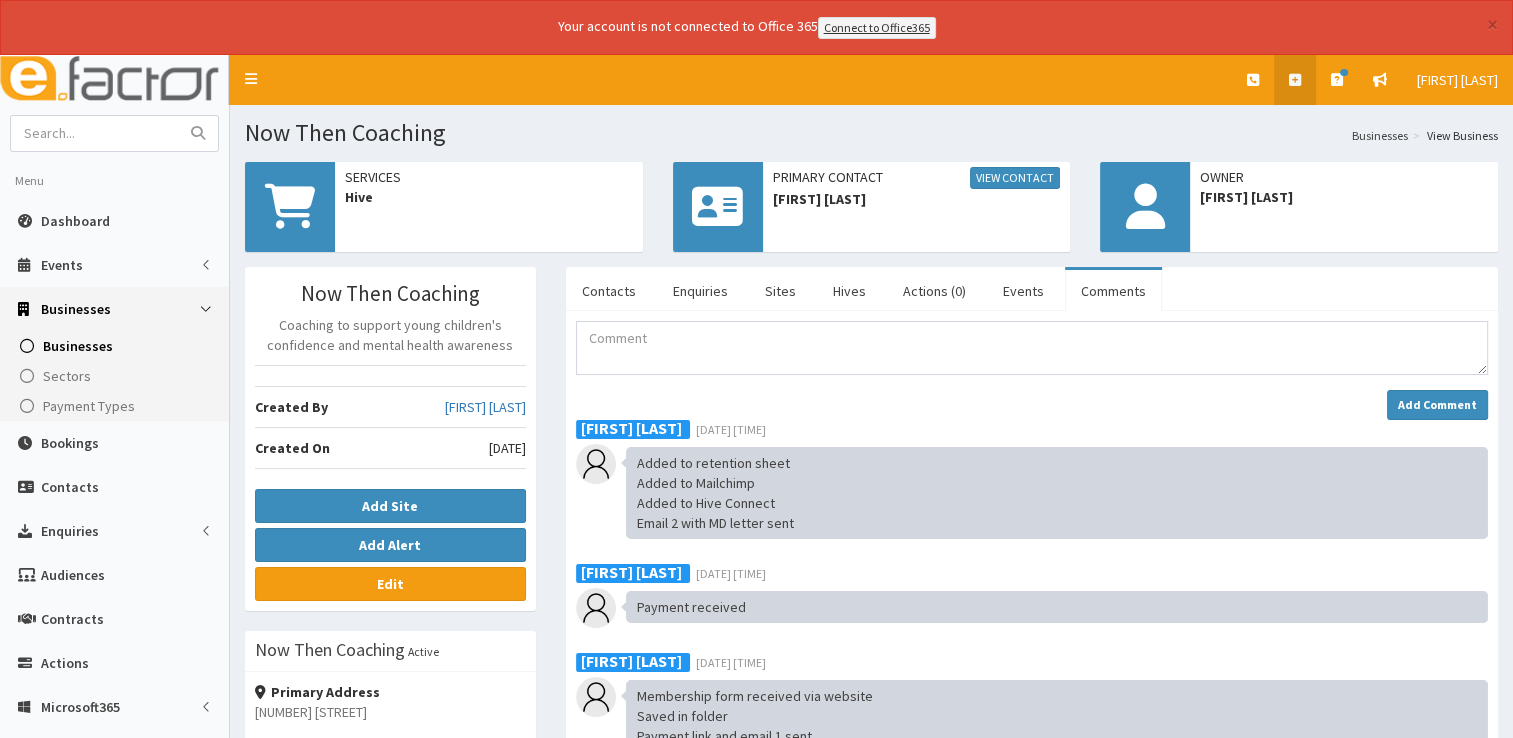 click at bounding box center [1295, 80] 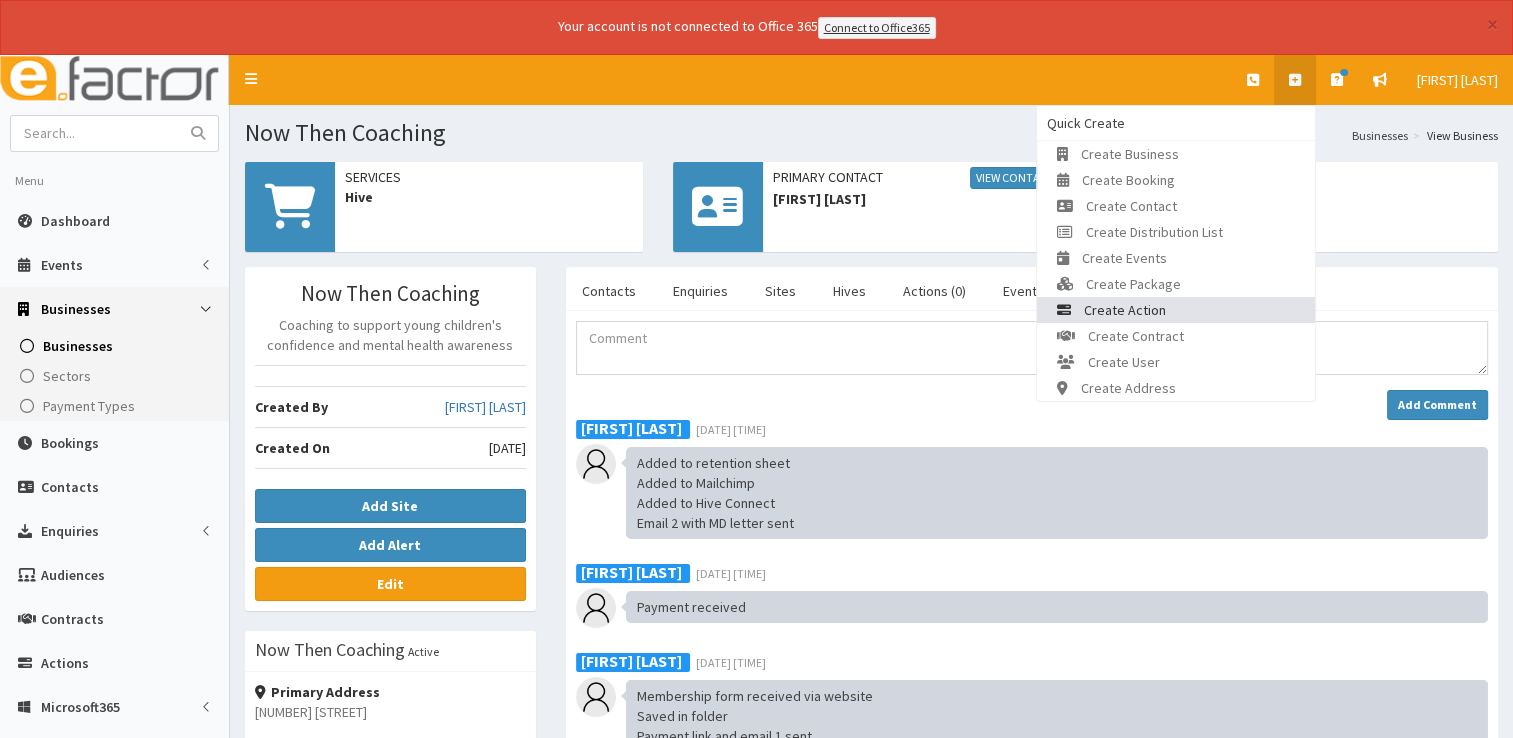 click on "Create Action" at bounding box center [1176, 310] 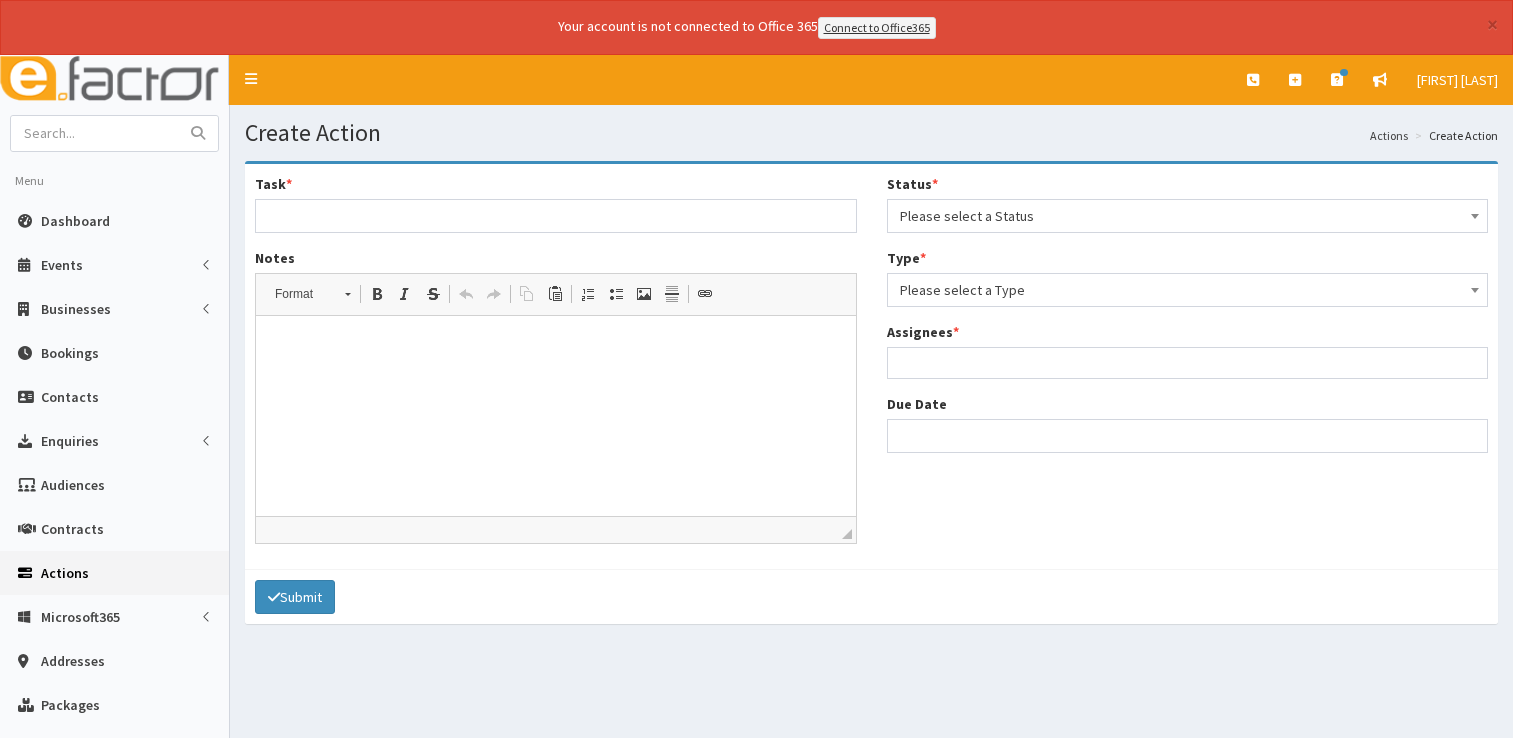 select 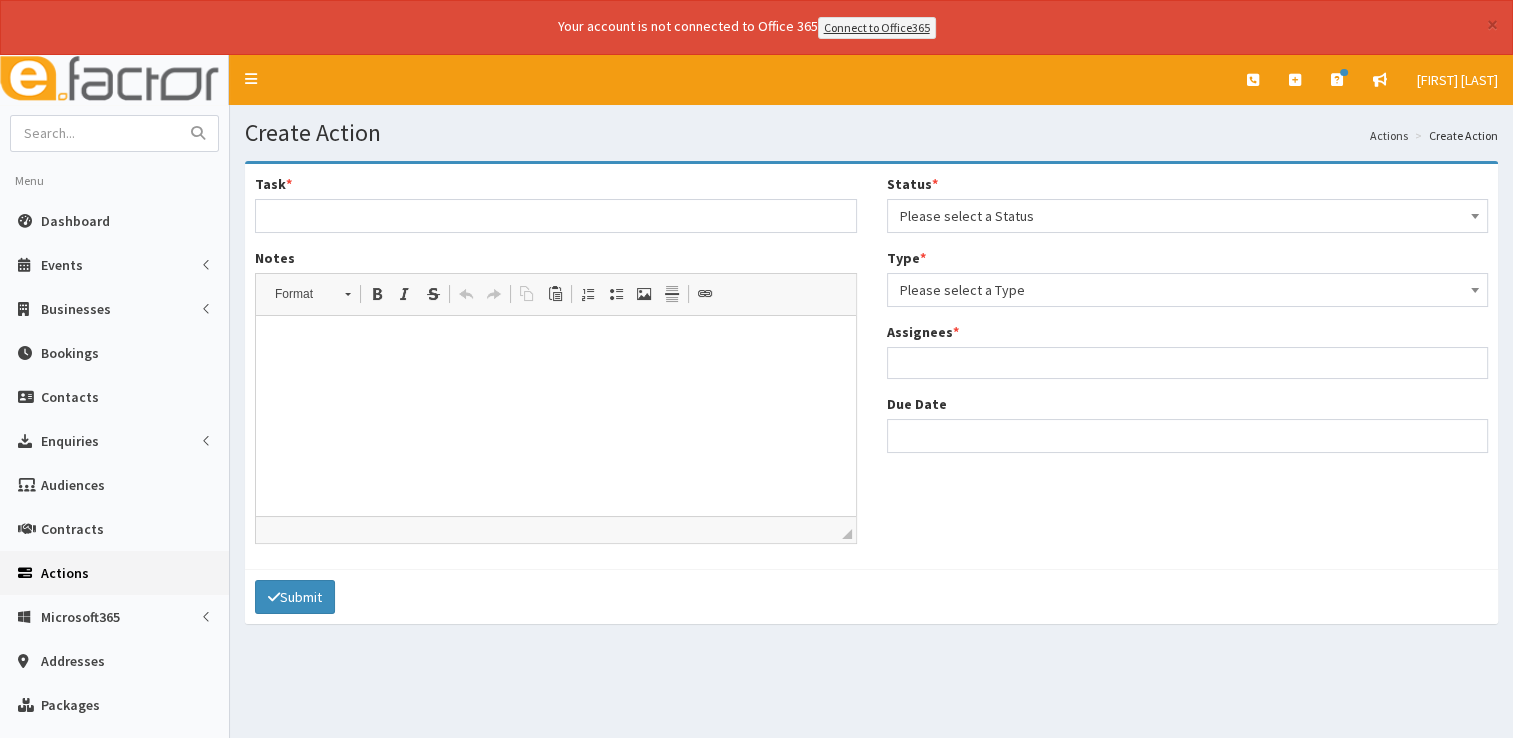 scroll, scrollTop: 0, scrollLeft: 0, axis: both 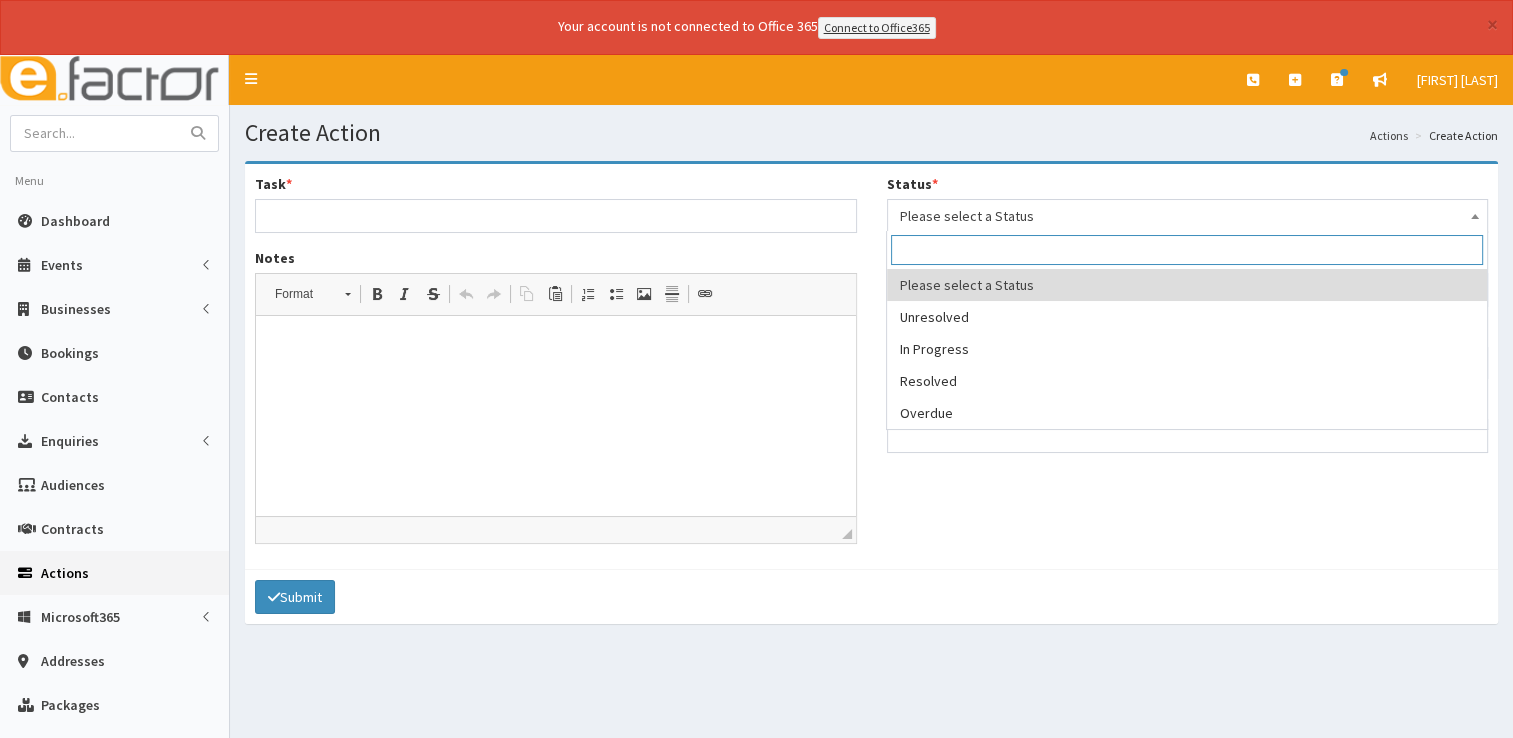 click on "Please select a Status" at bounding box center [1188, 216] 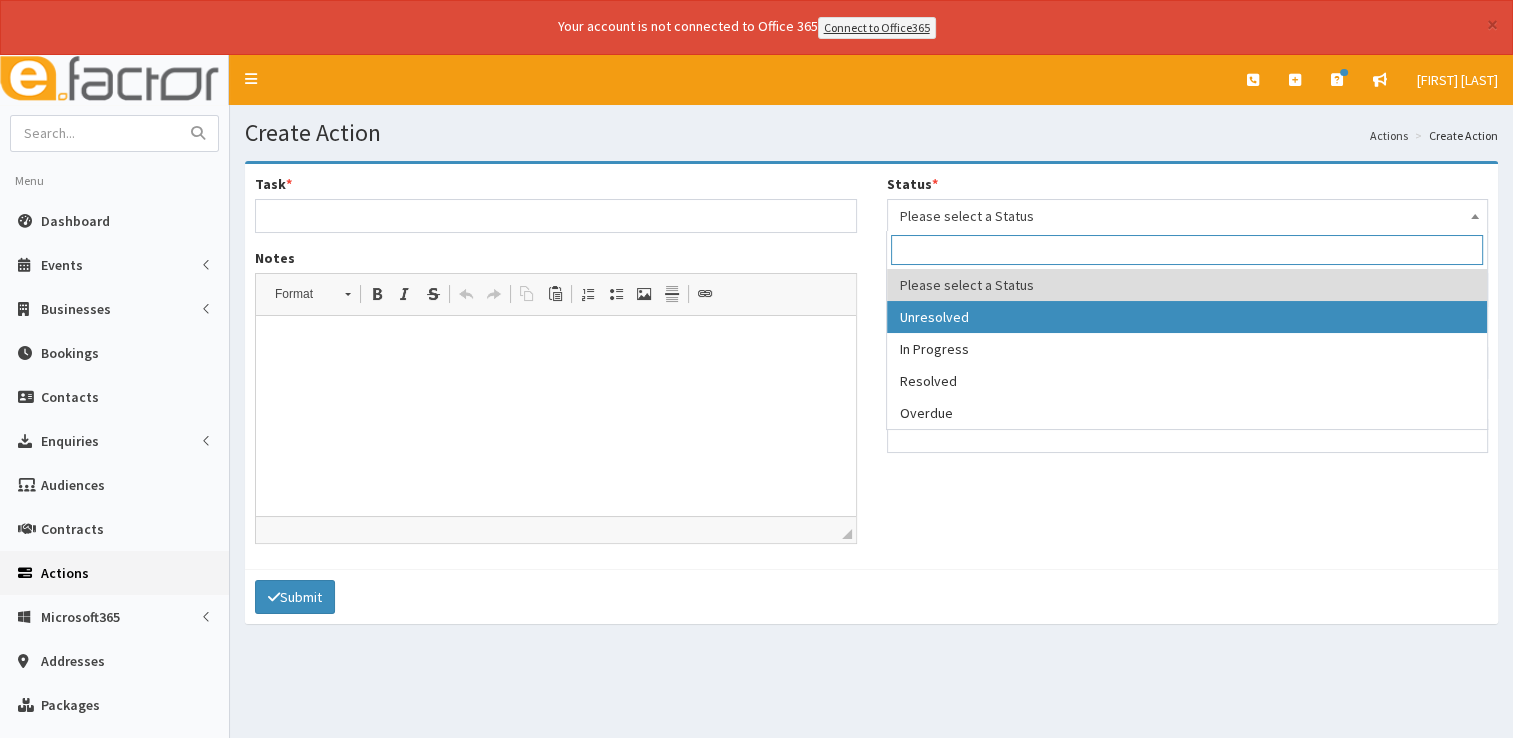 select on "1" 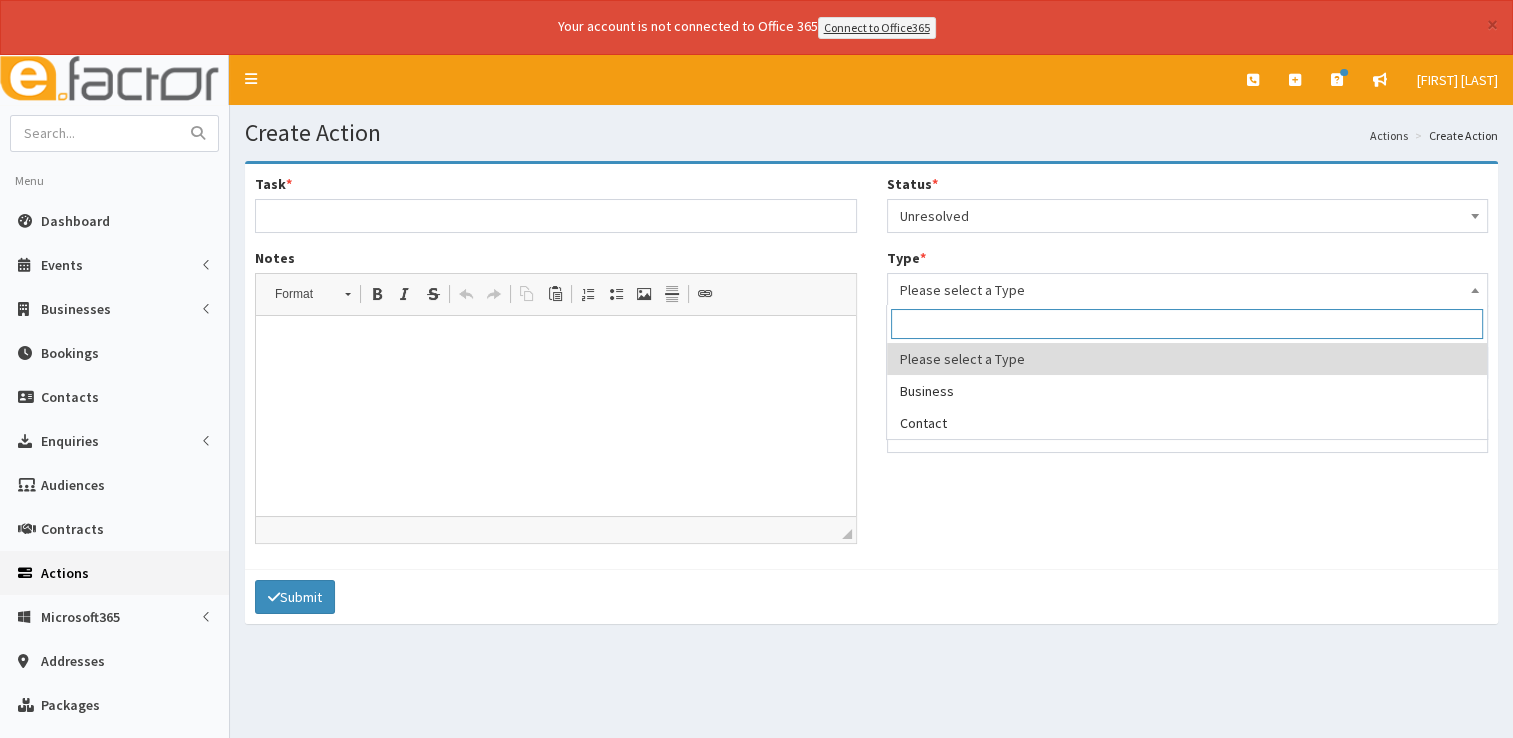 click on "Please select a Type" at bounding box center [1188, 290] 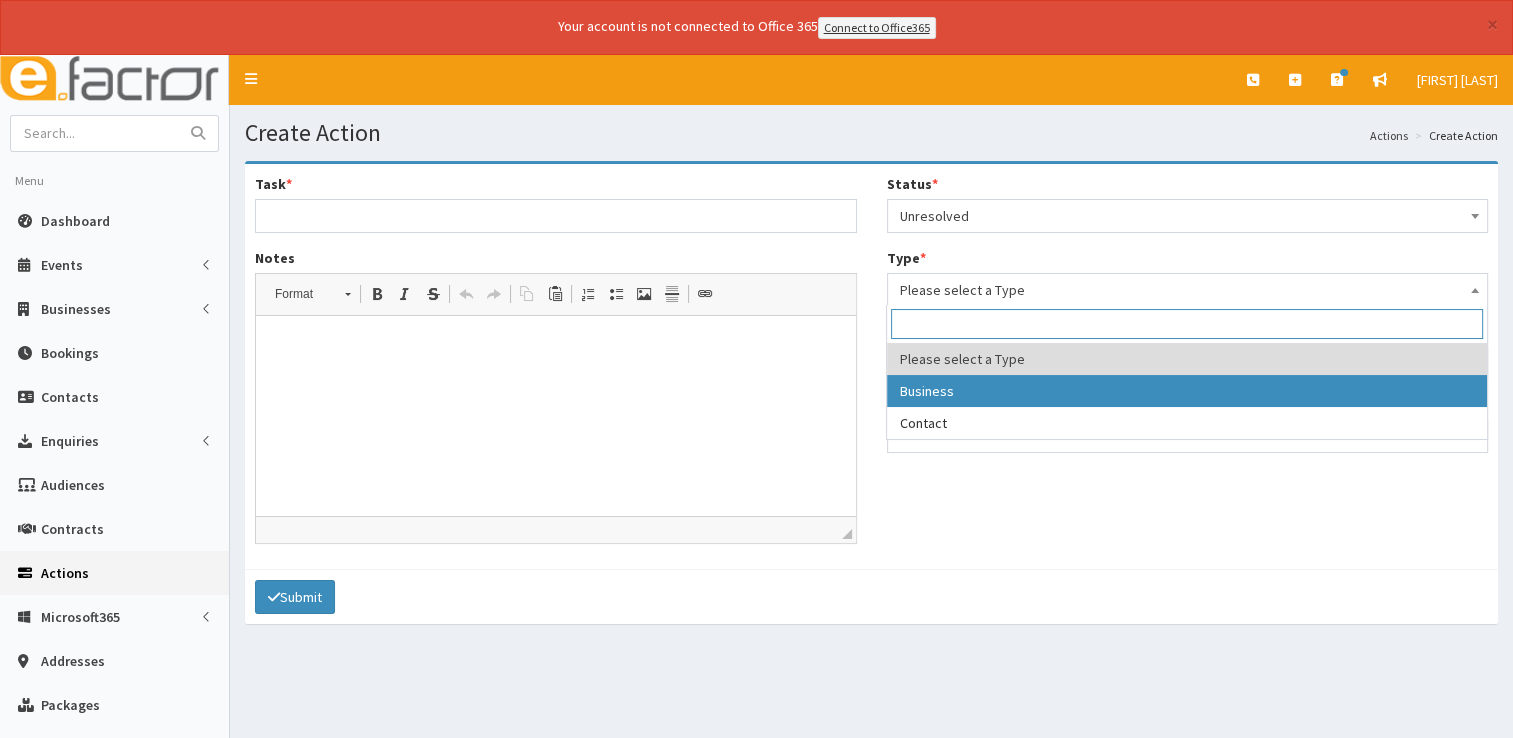 select on "business" 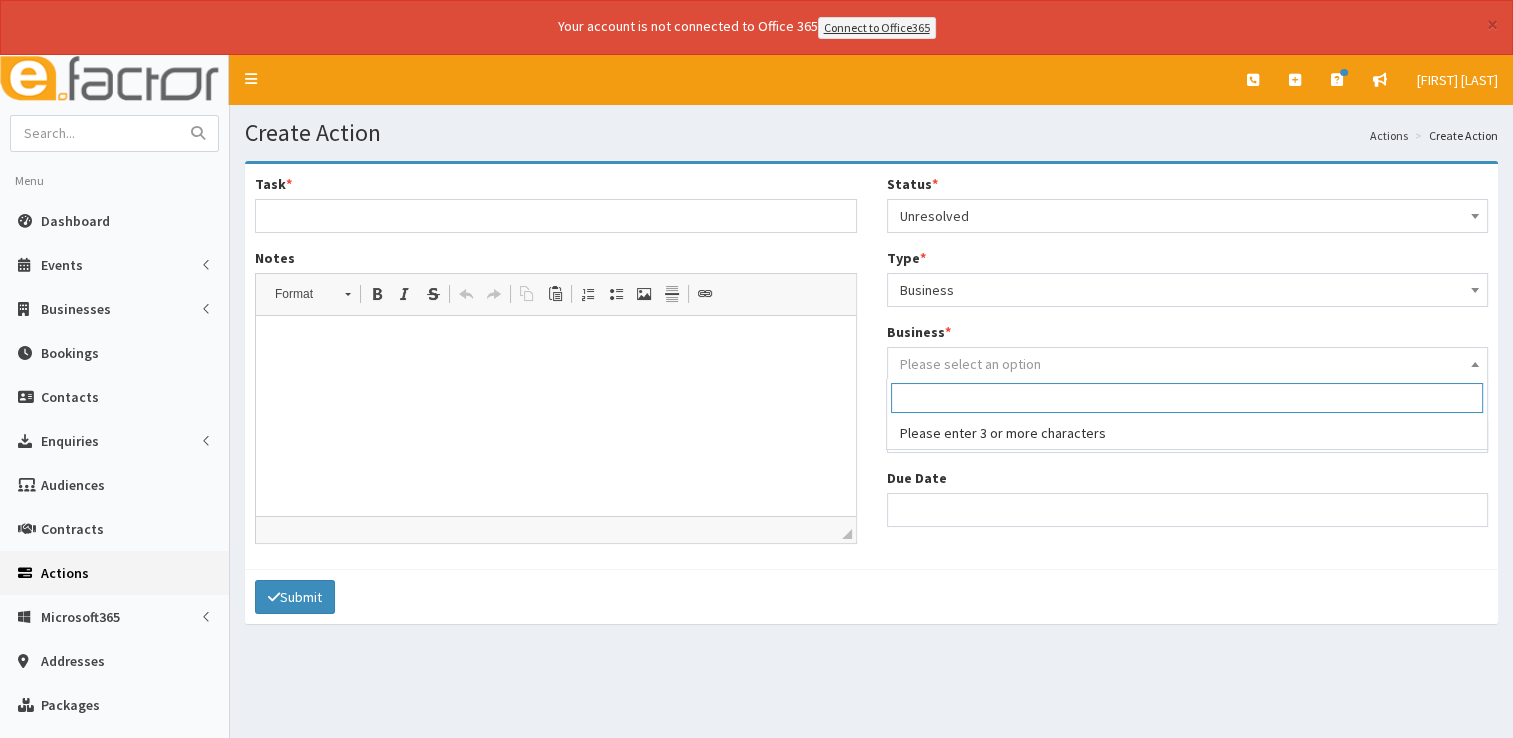click on "Please select an option" at bounding box center [1188, 364] 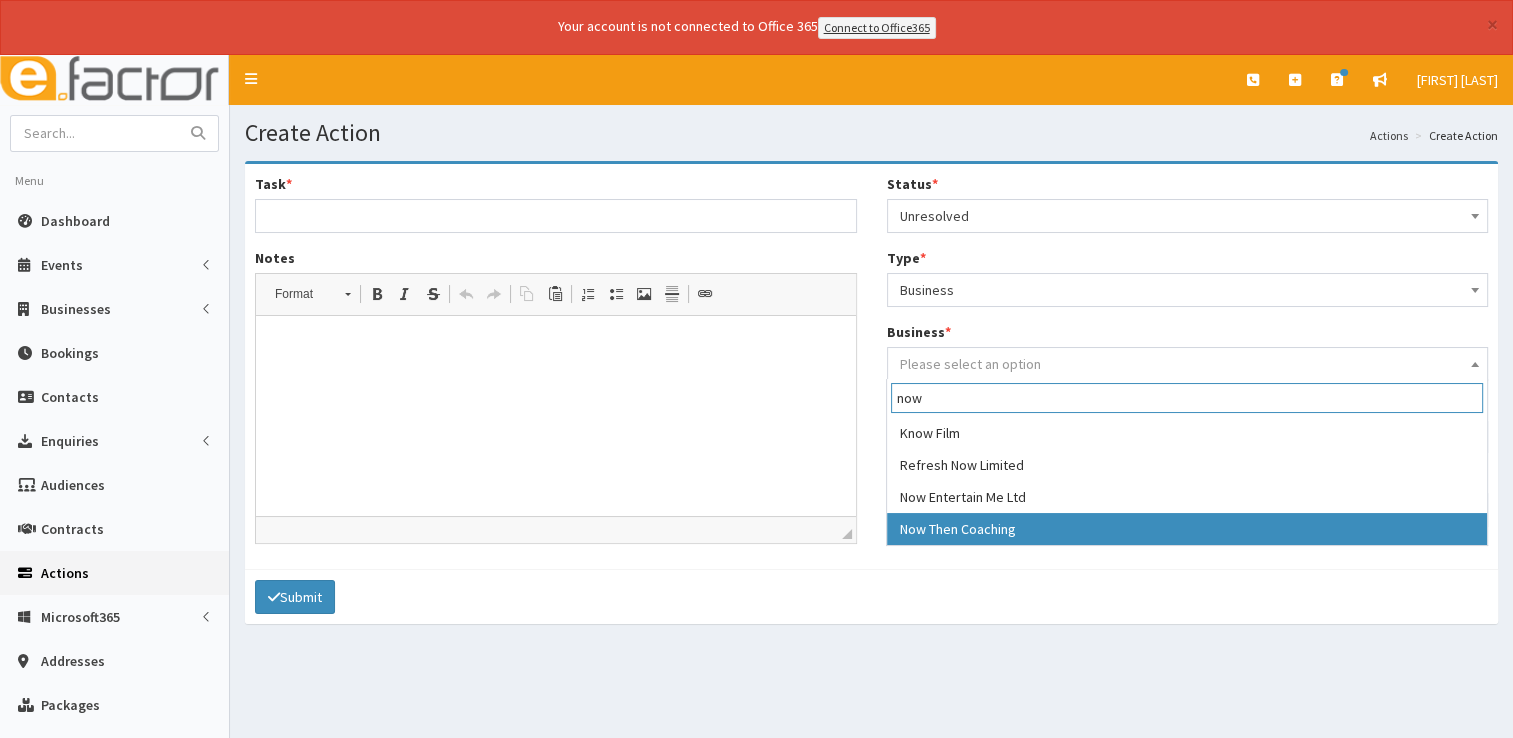 type on "now" 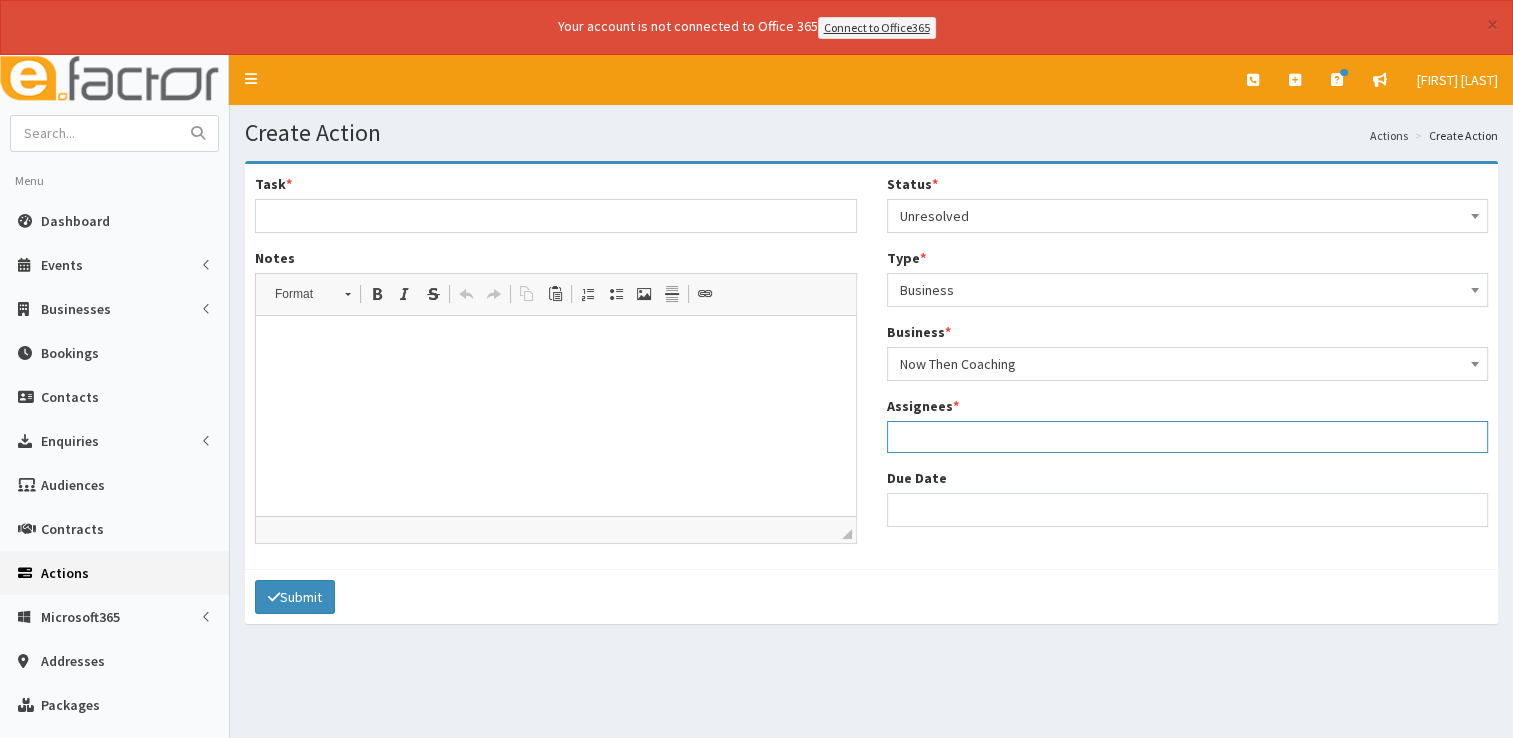 click at bounding box center [1188, 434] 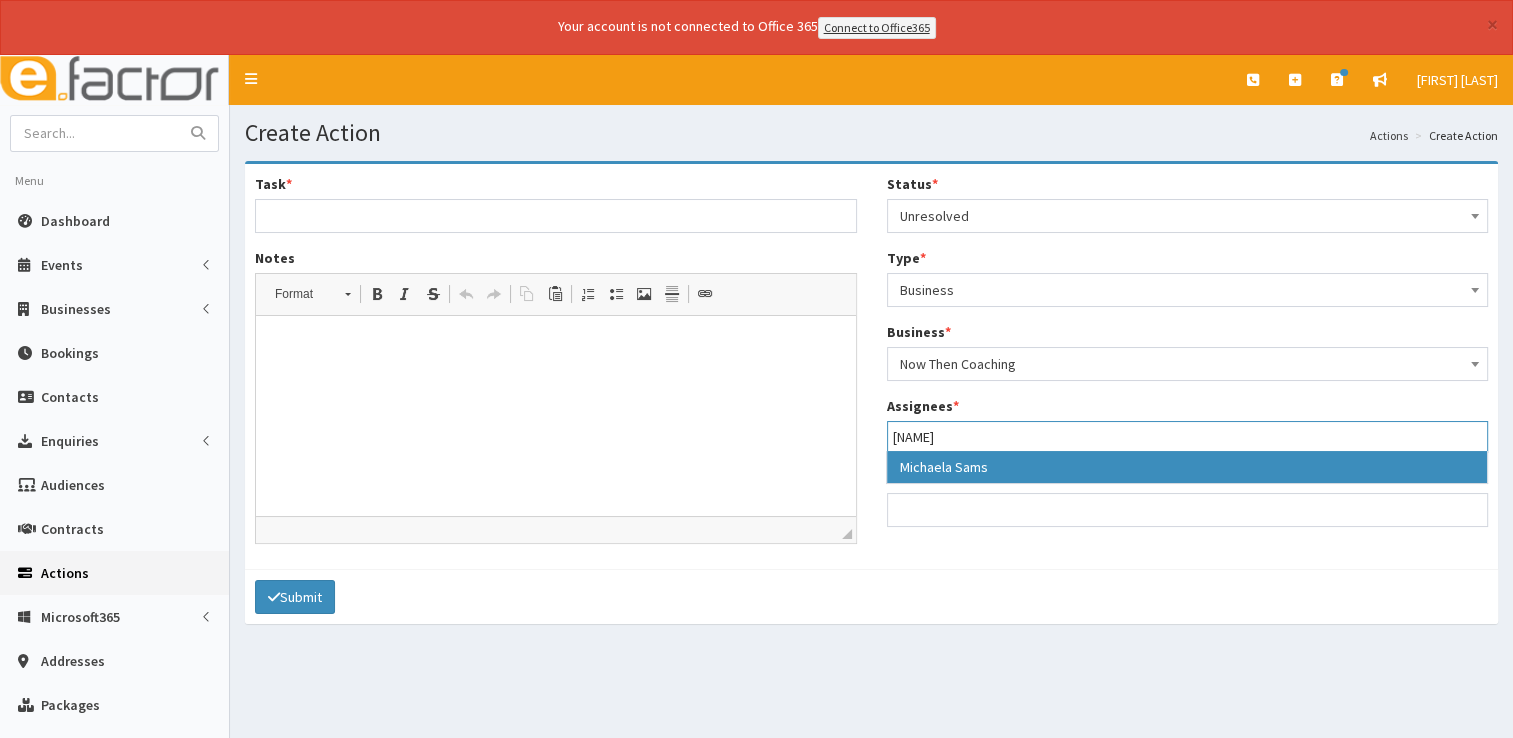 type on "mich" 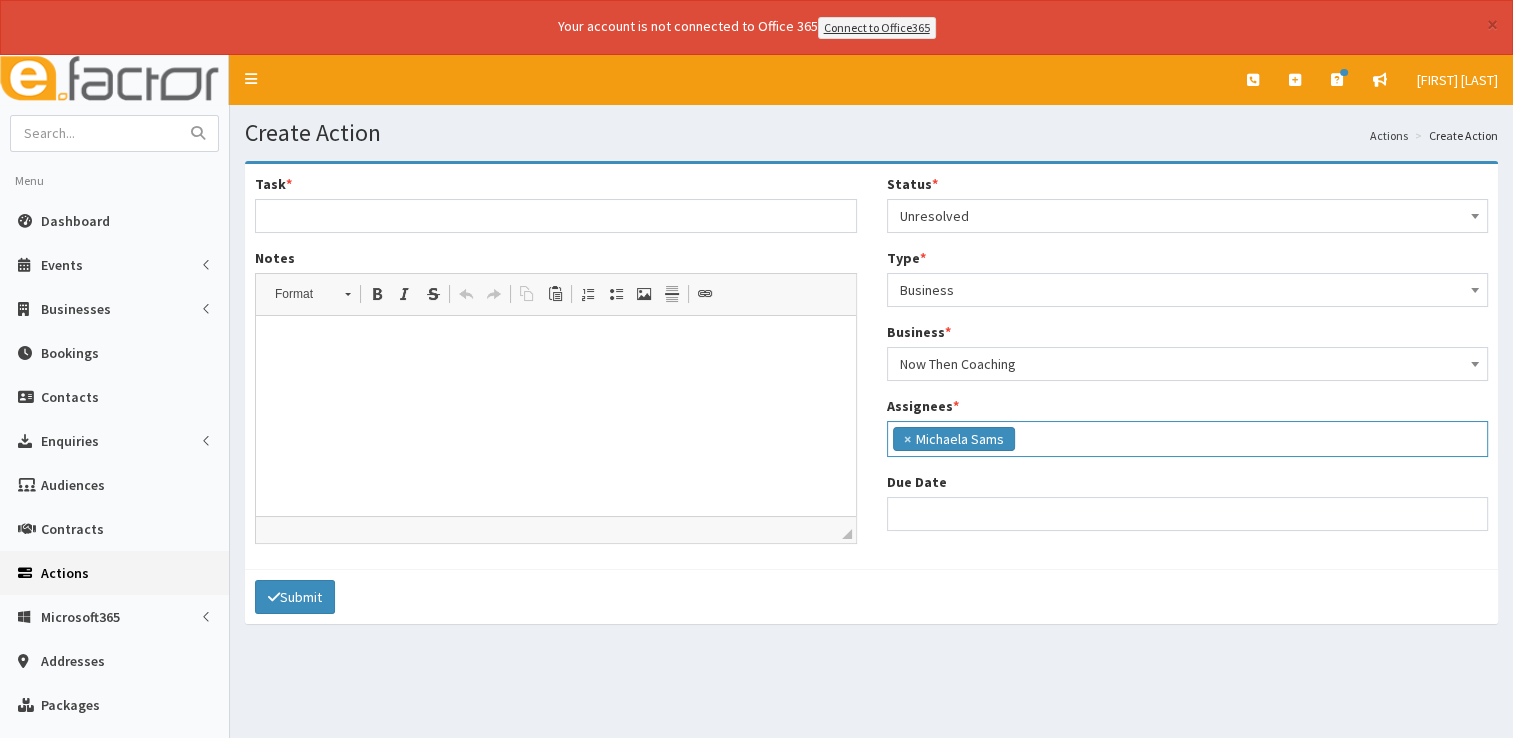 scroll, scrollTop: 148, scrollLeft: 0, axis: vertical 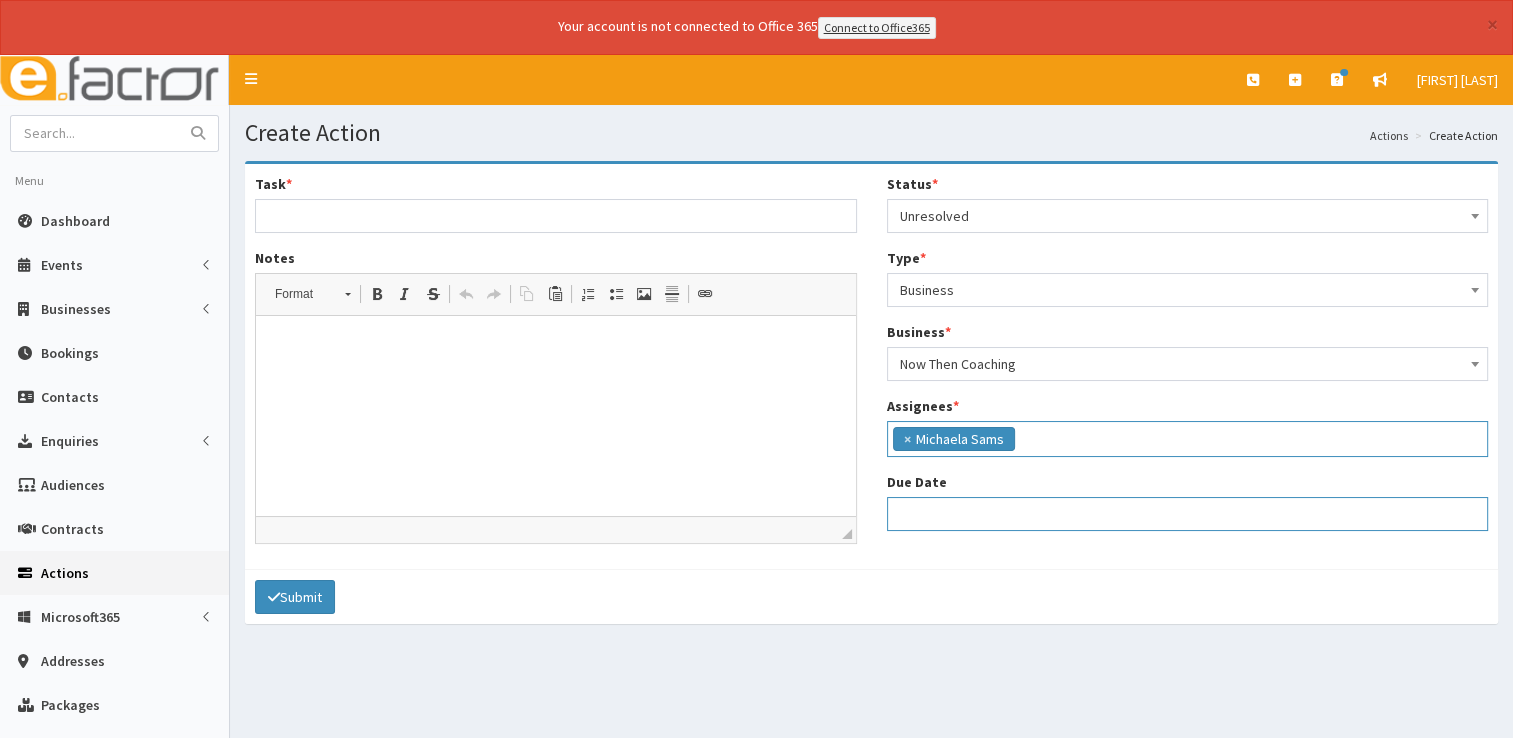 select on "12" 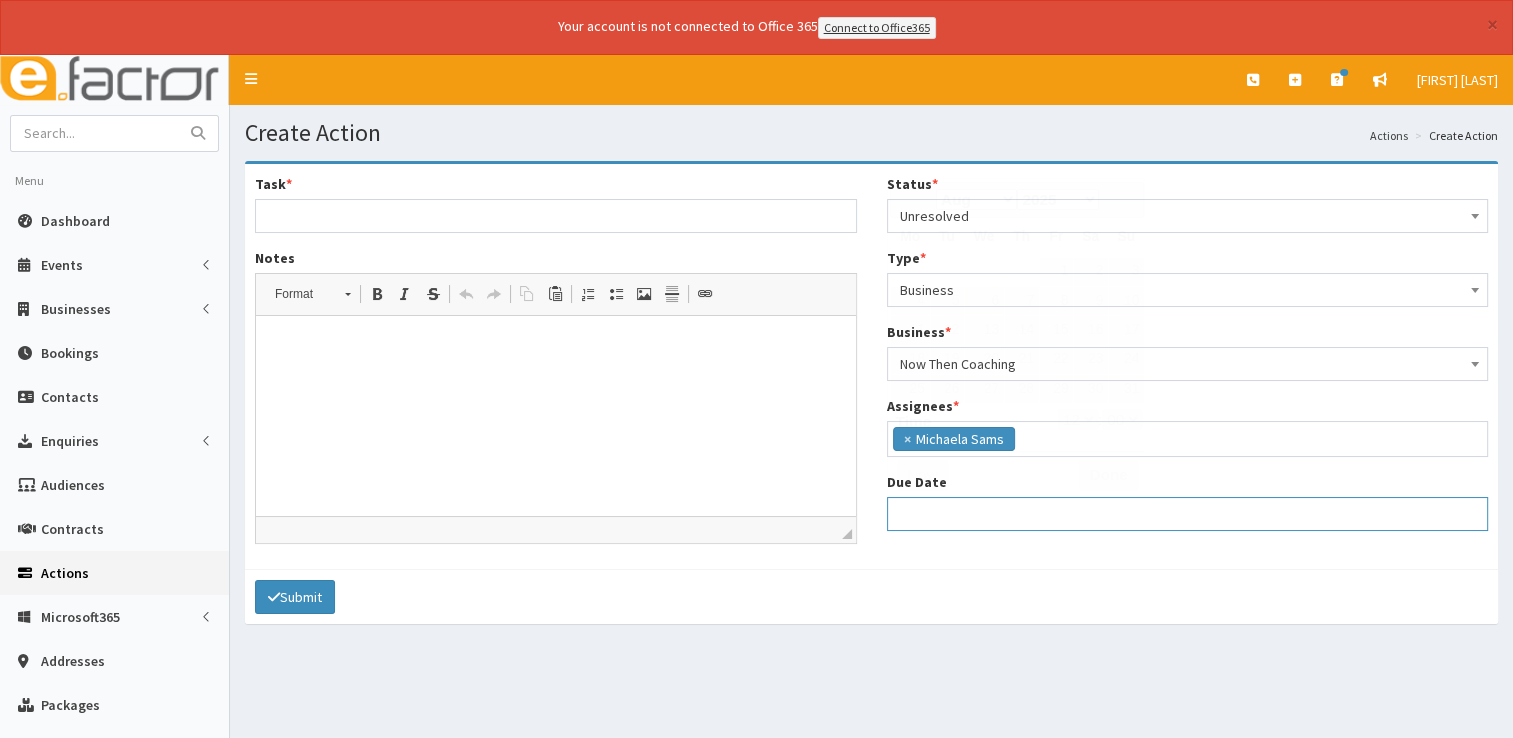 click on "Due Date" at bounding box center [1188, 514] 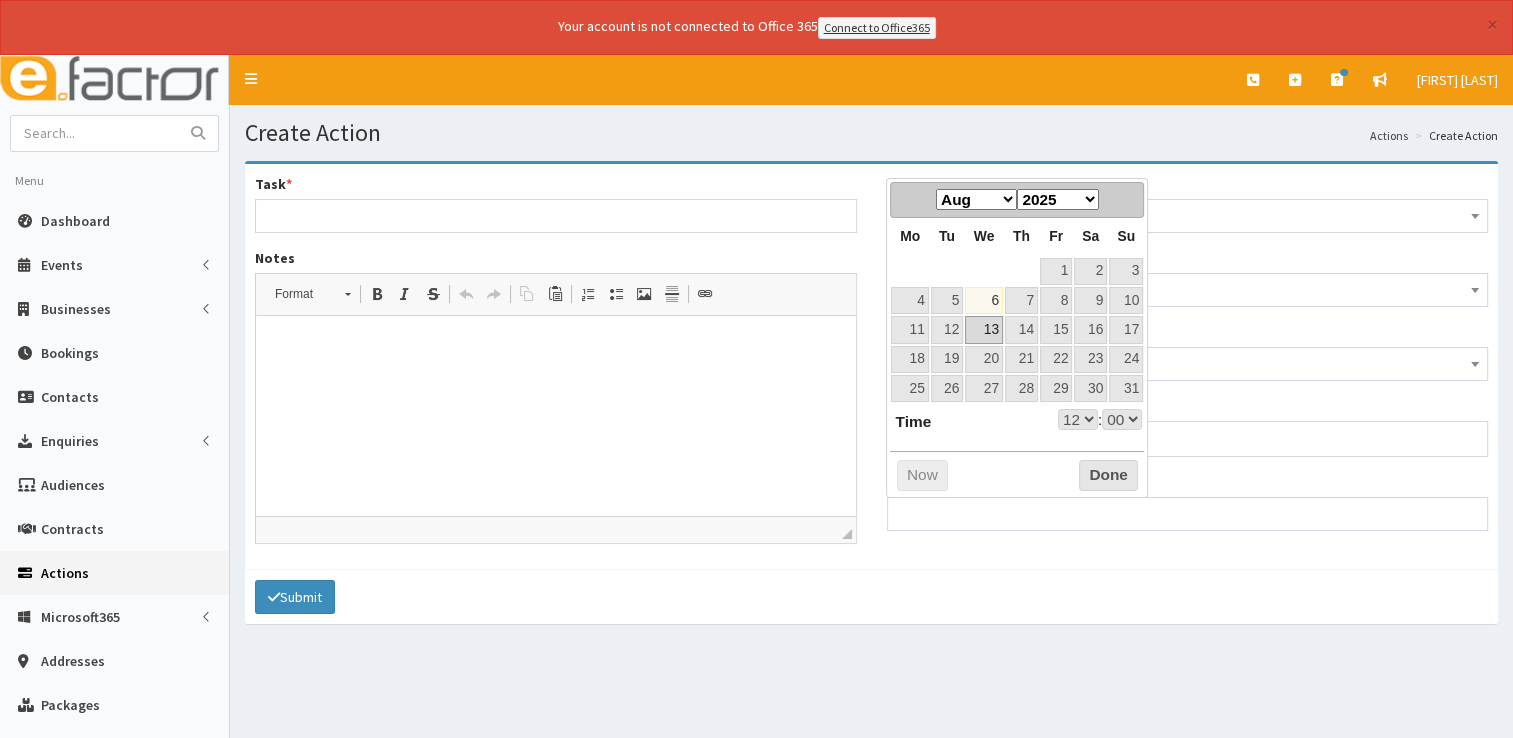 click on "13" at bounding box center (984, 329) 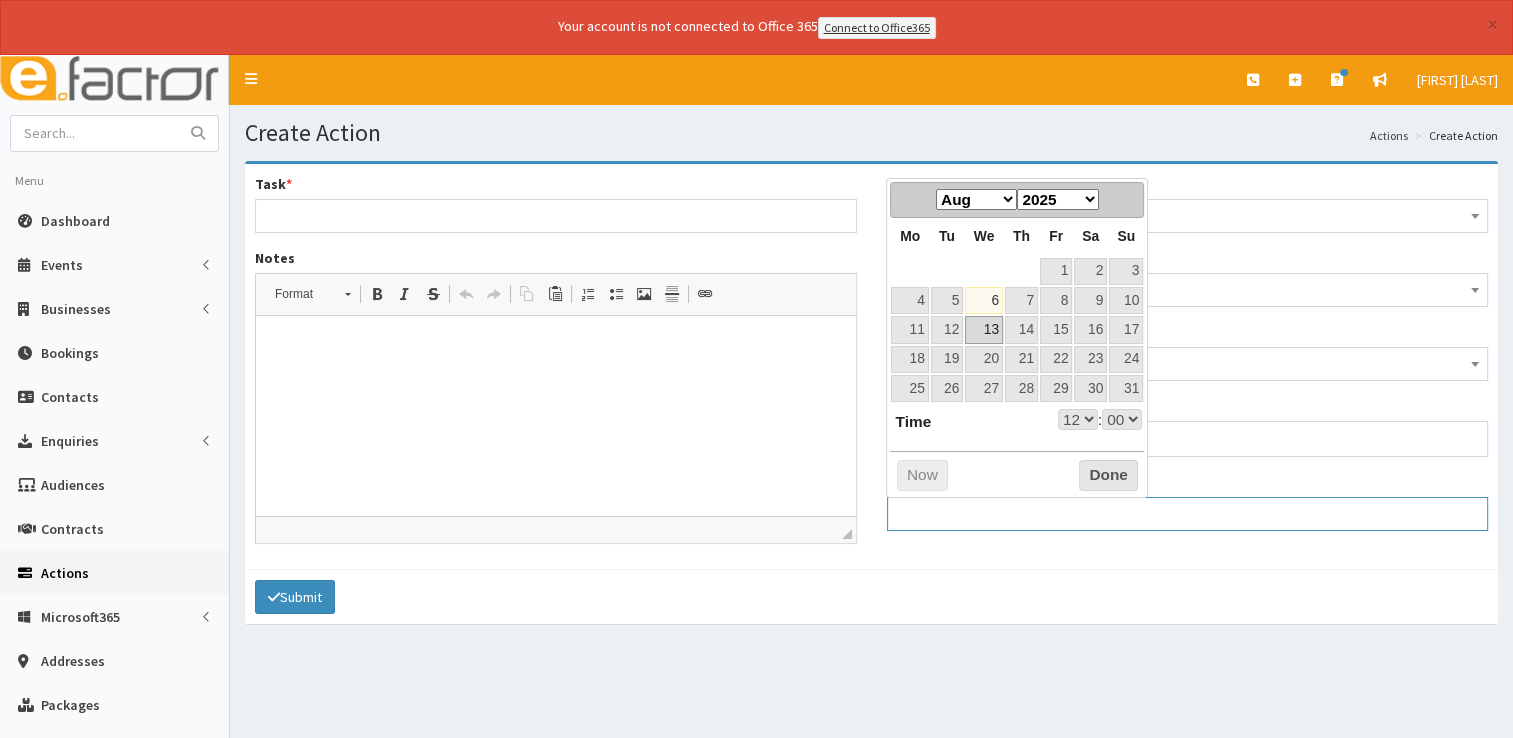 type on "13-08-2025 12:00" 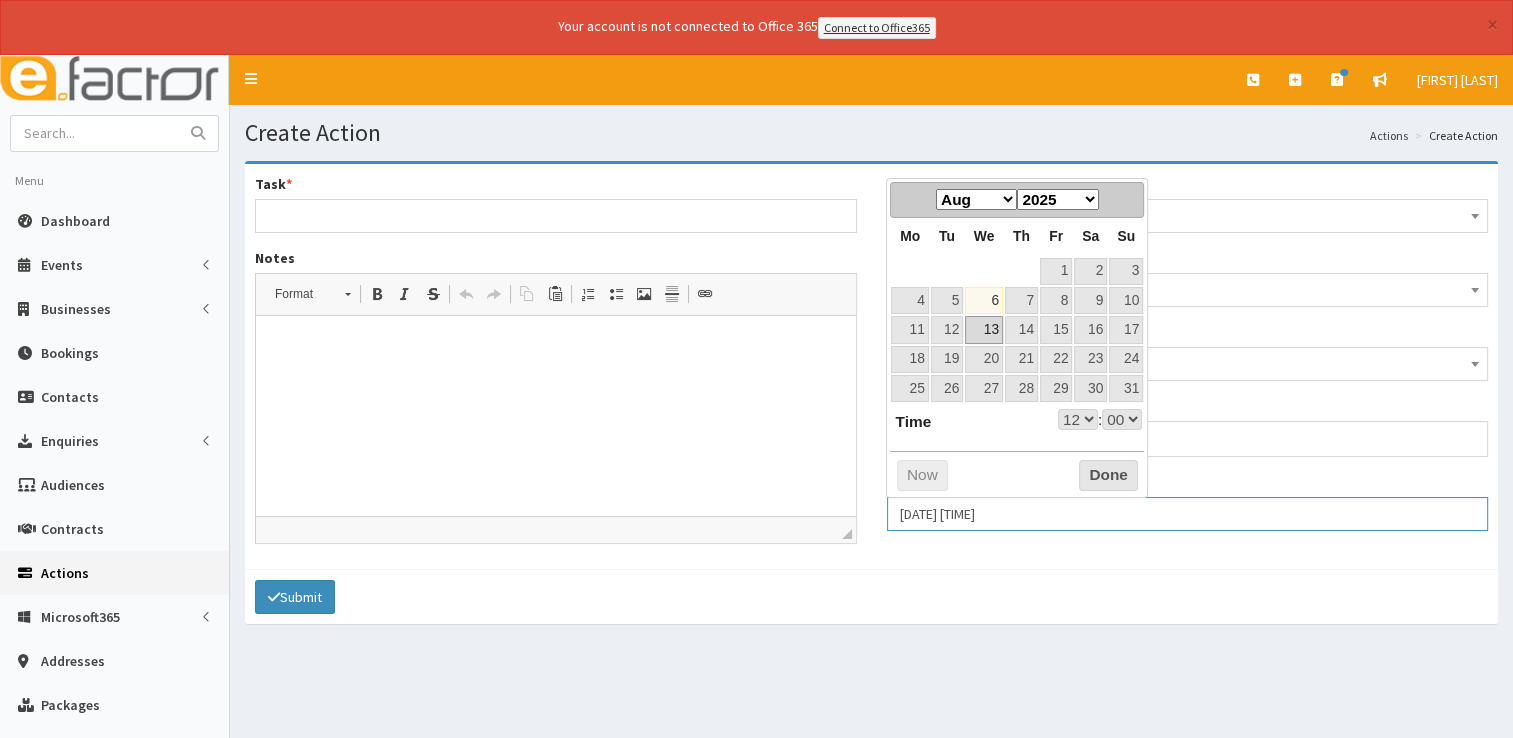 select on "12" 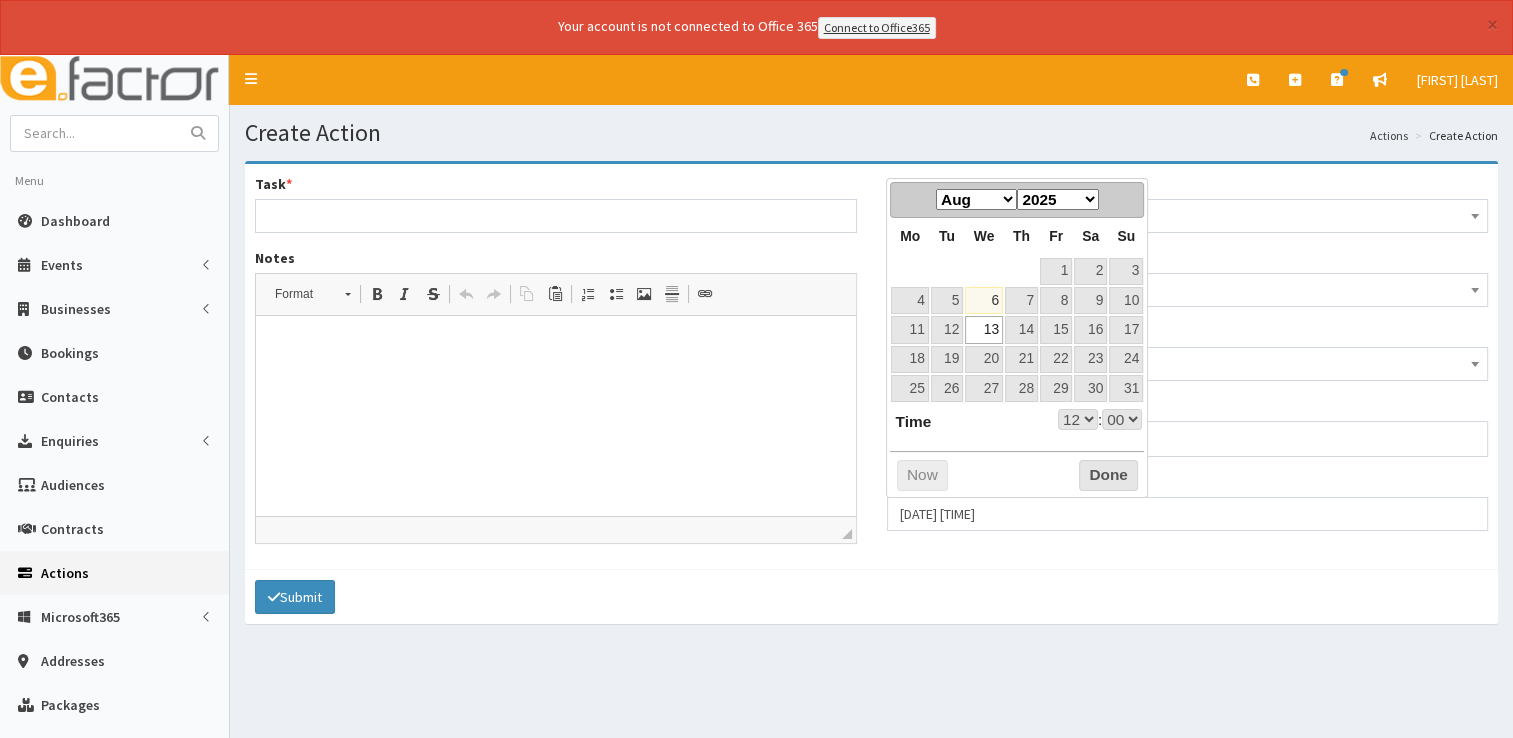 click on "00 01 02 03 04 05 06 07 08 09 10 11 12 13 14 15 16 17 18 19 20 21 22 23" at bounding box center [1078, 419] 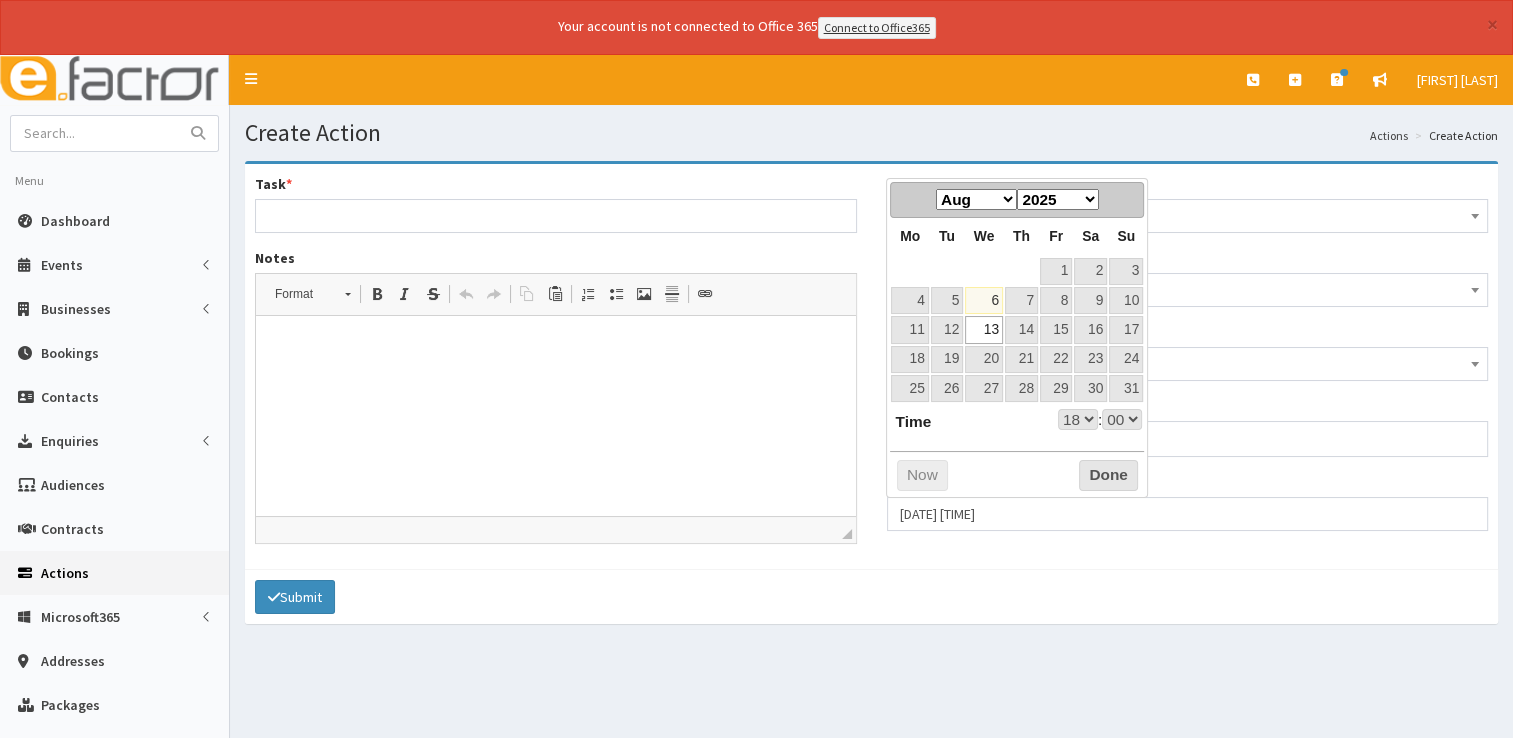 type on "13-08-2025 18:00" 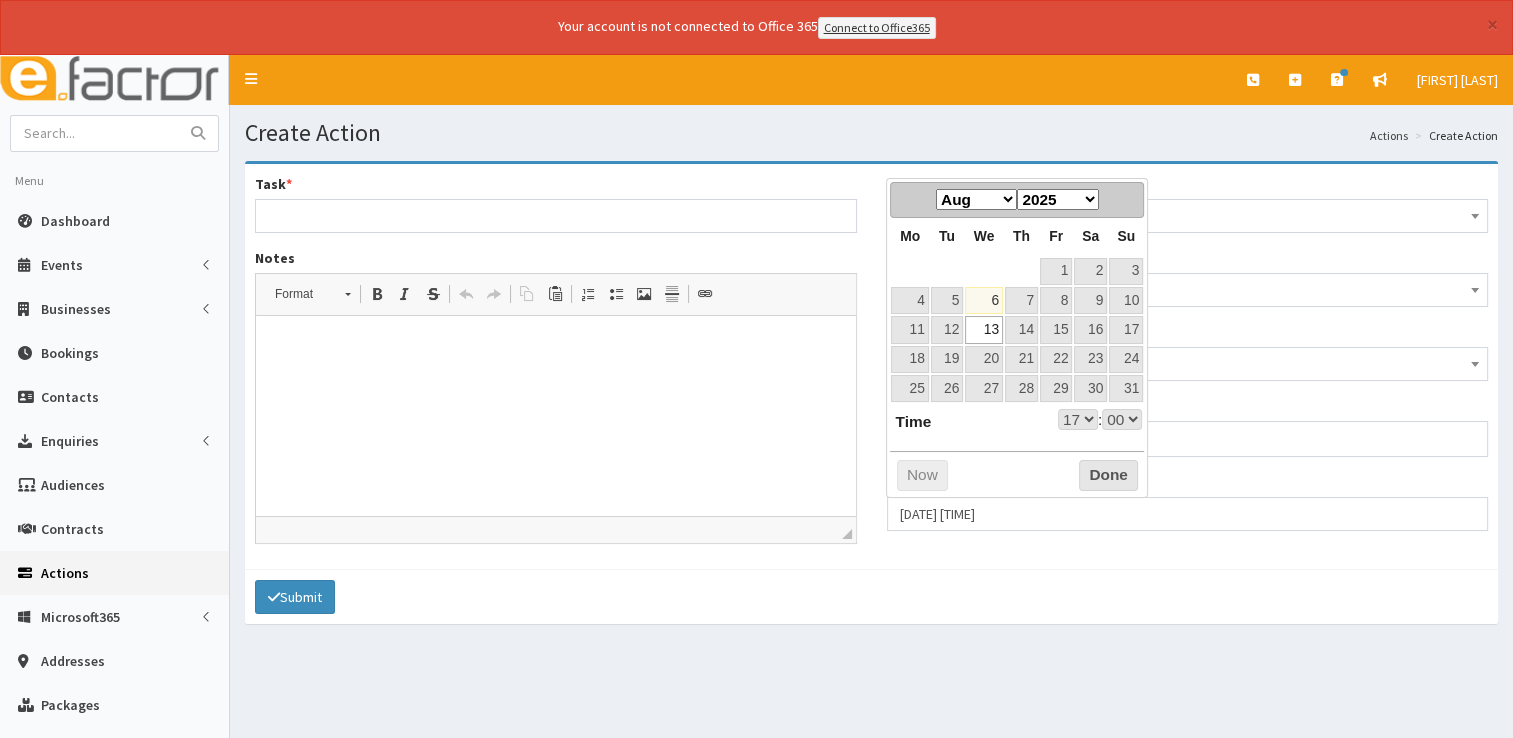 type on "13-08-2025 17:00" 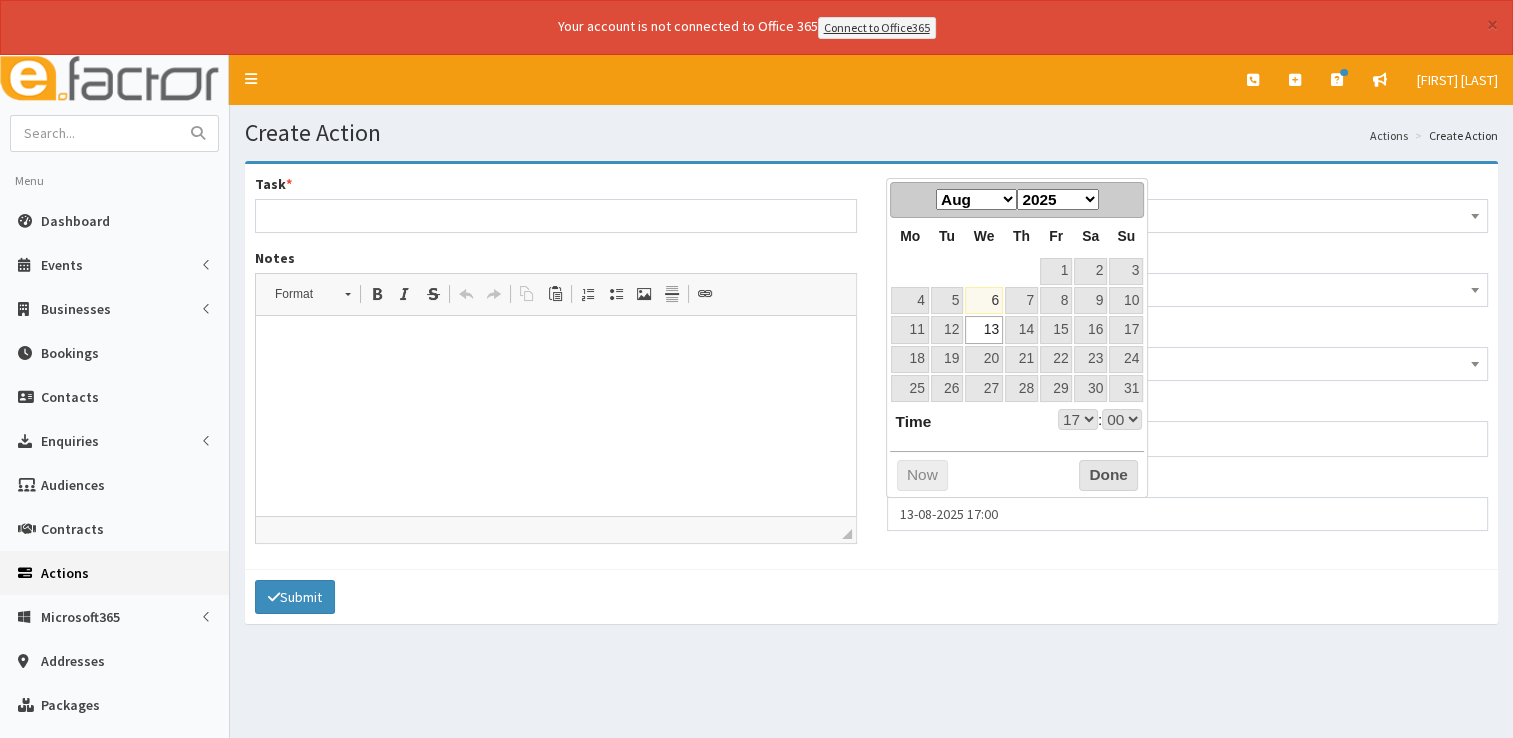 select on "17" 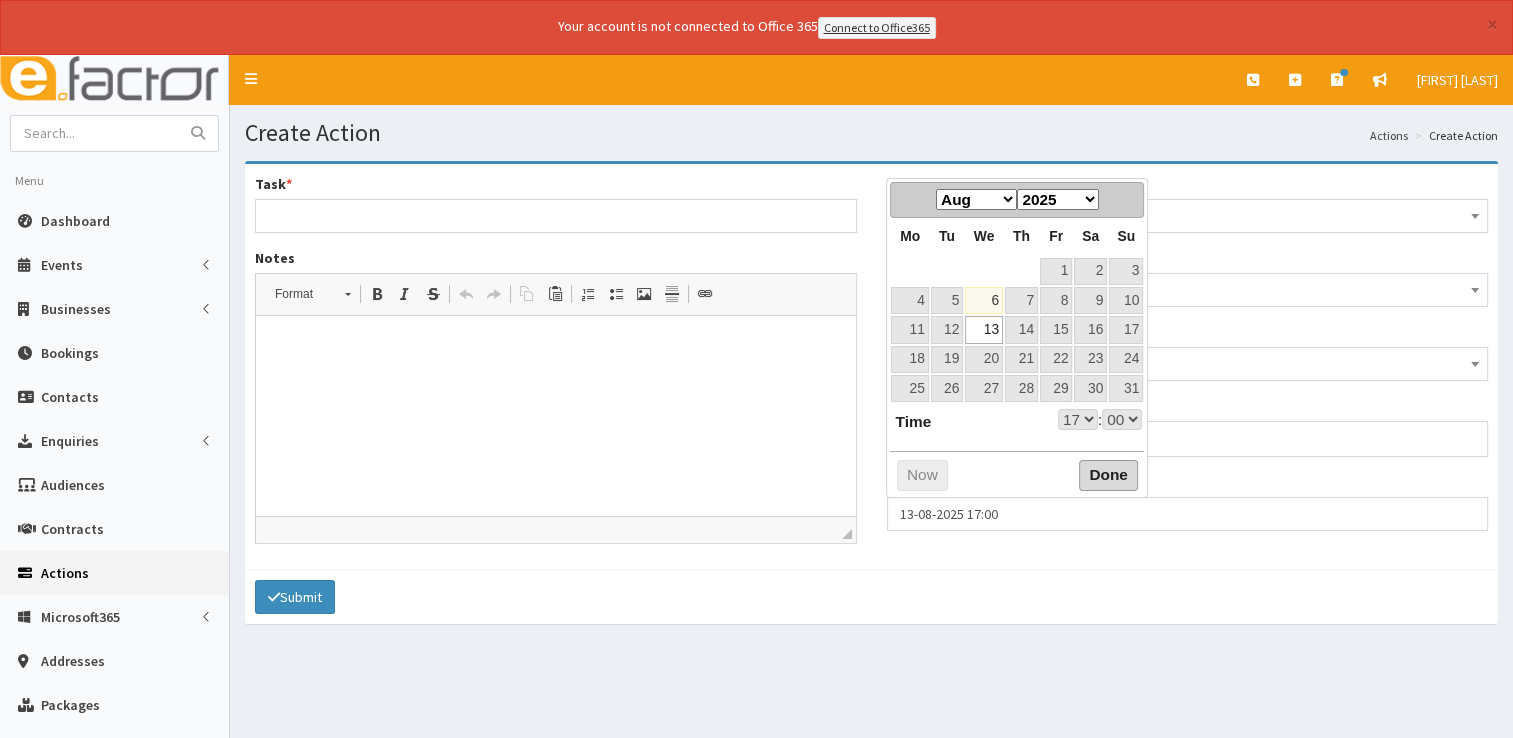 click on "Done" at bounding box center (1108, 476) 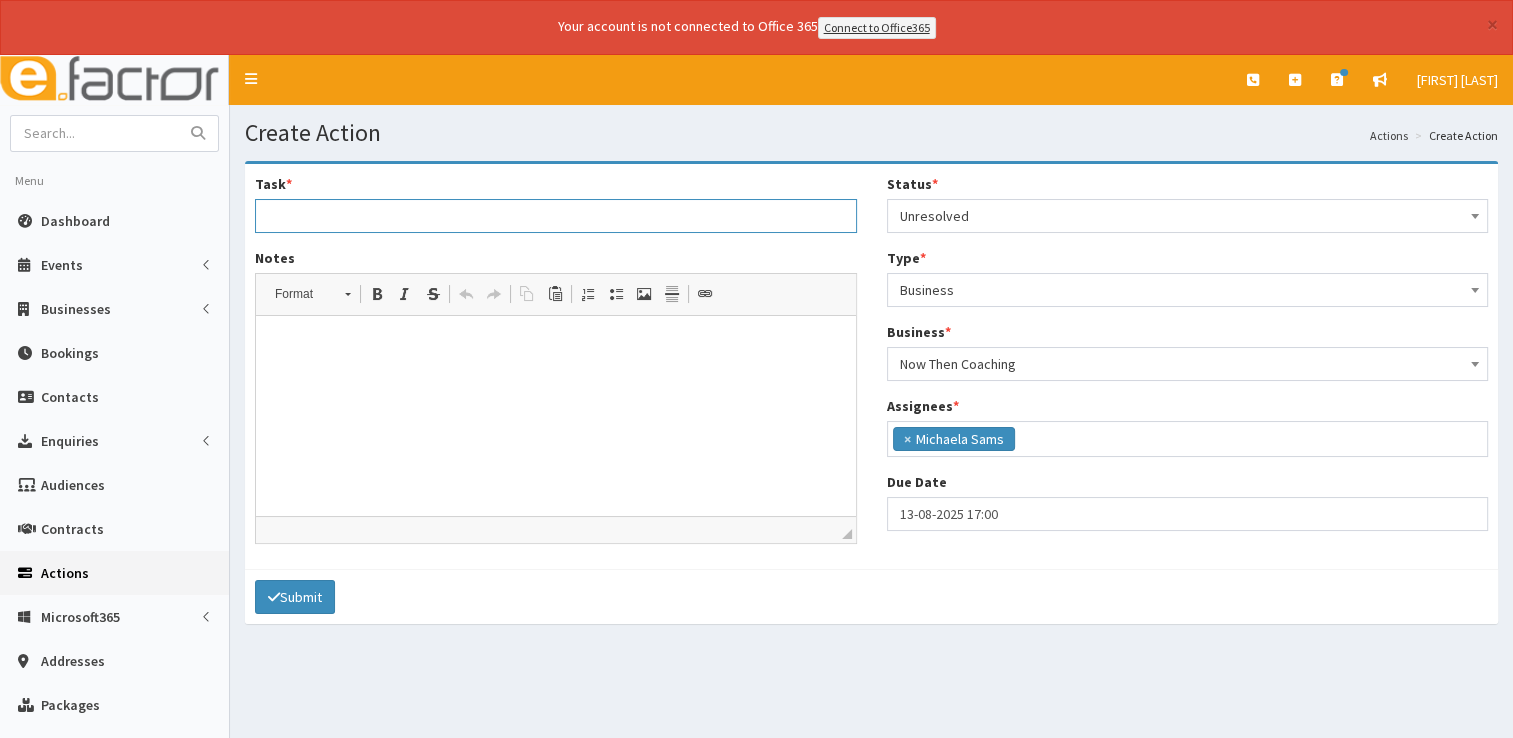 click on "Task  *" at bounding box center (556, 216) 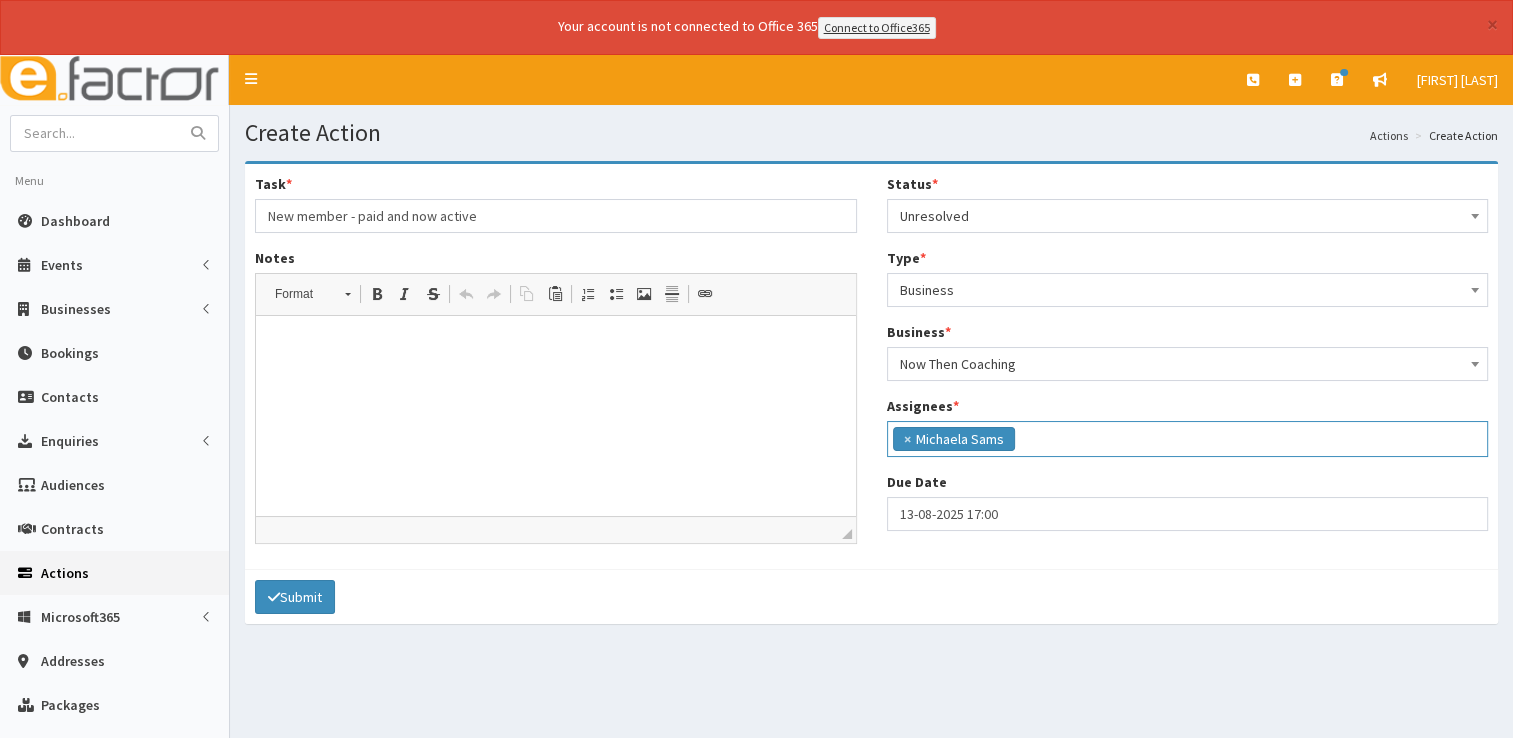 click at bounding box center [556, 346] 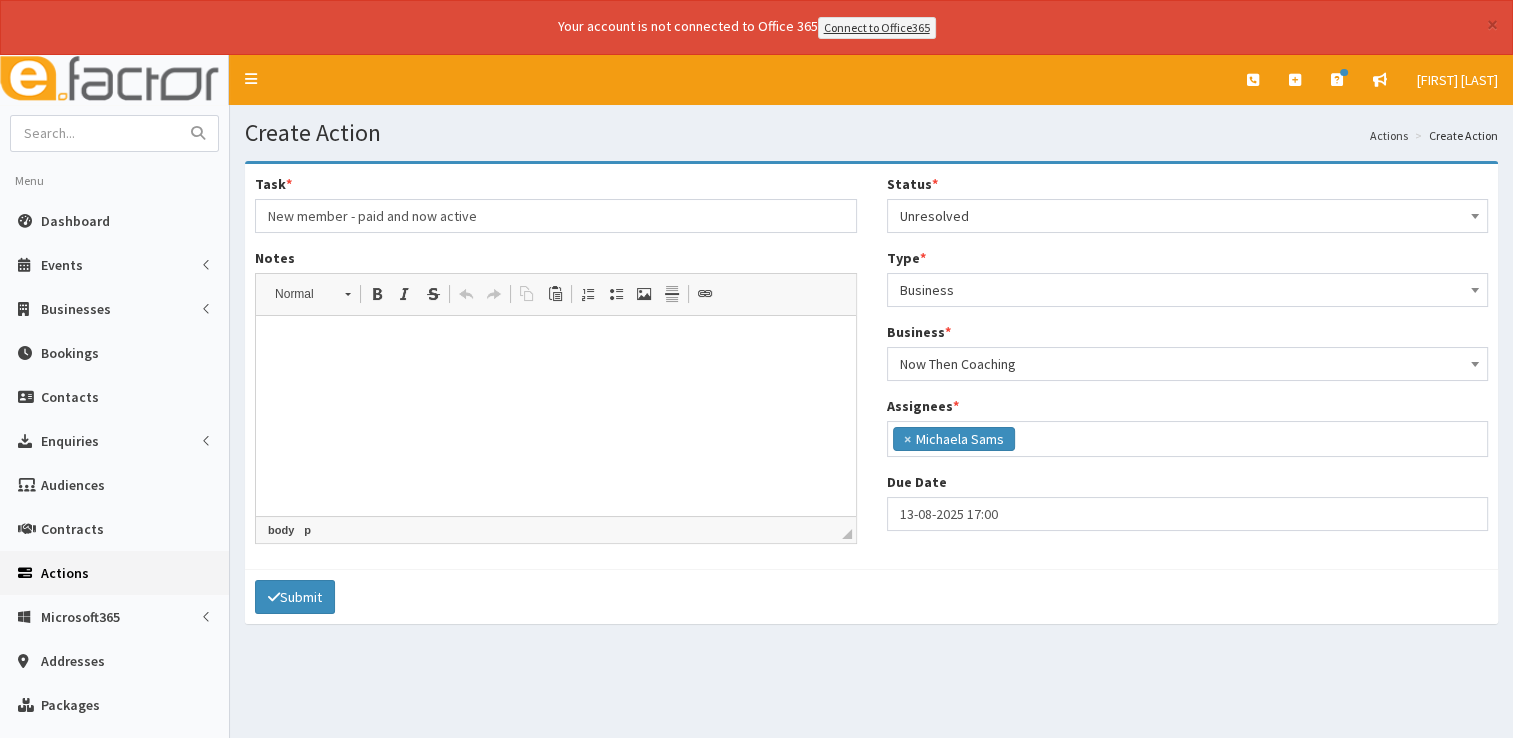 type 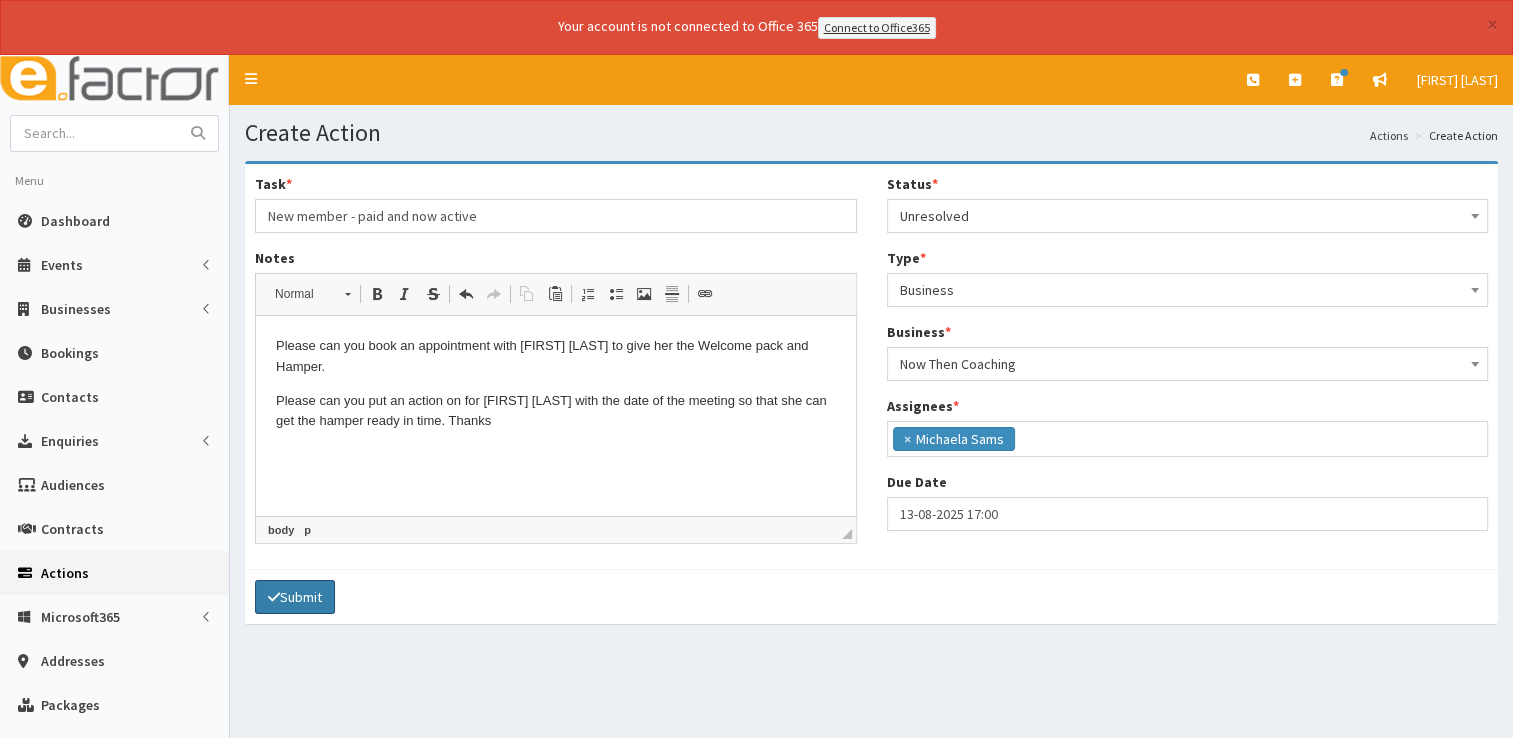 click on "Submit" at bounding box center [295, 597] 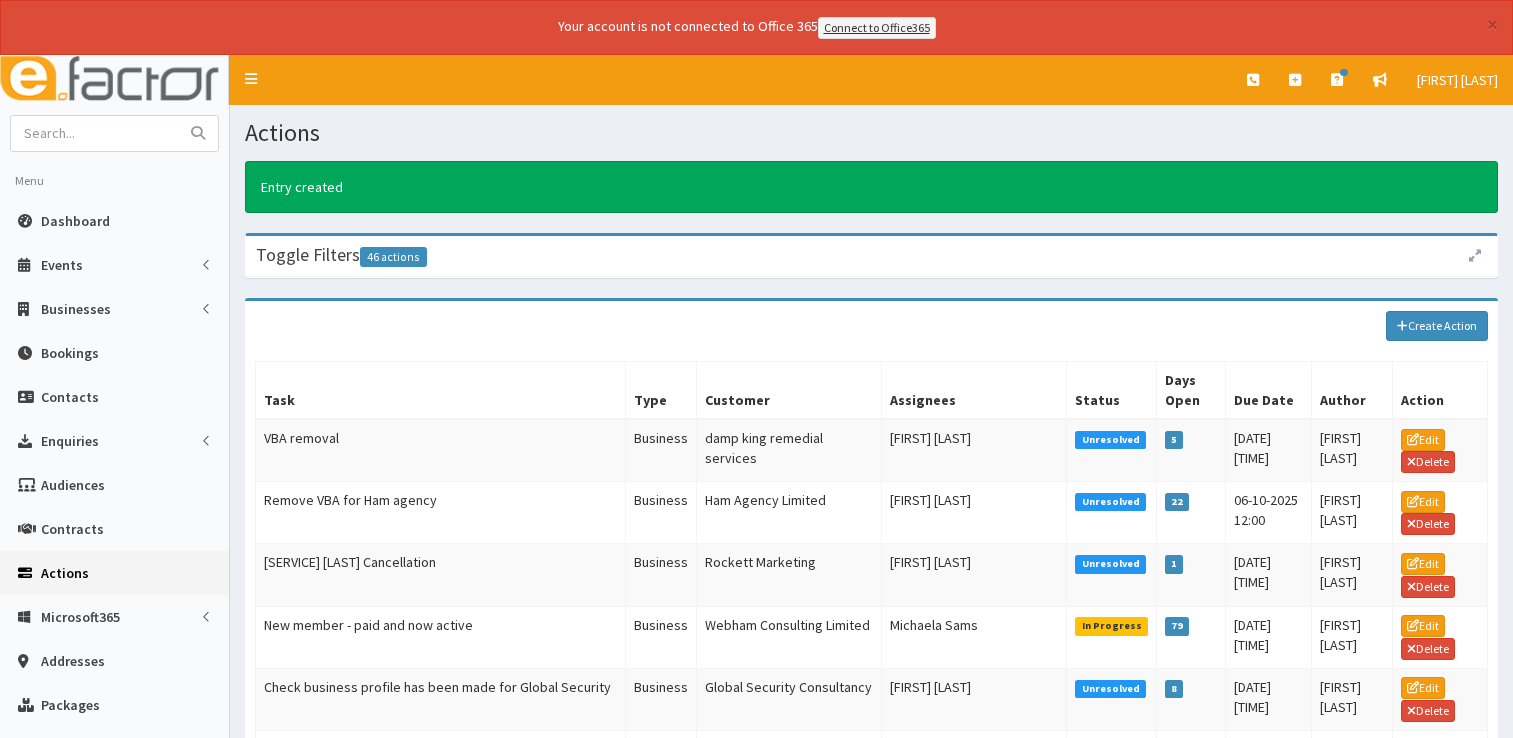 scroll, scrollTop: 0, scrollLeft: 0, axis: both 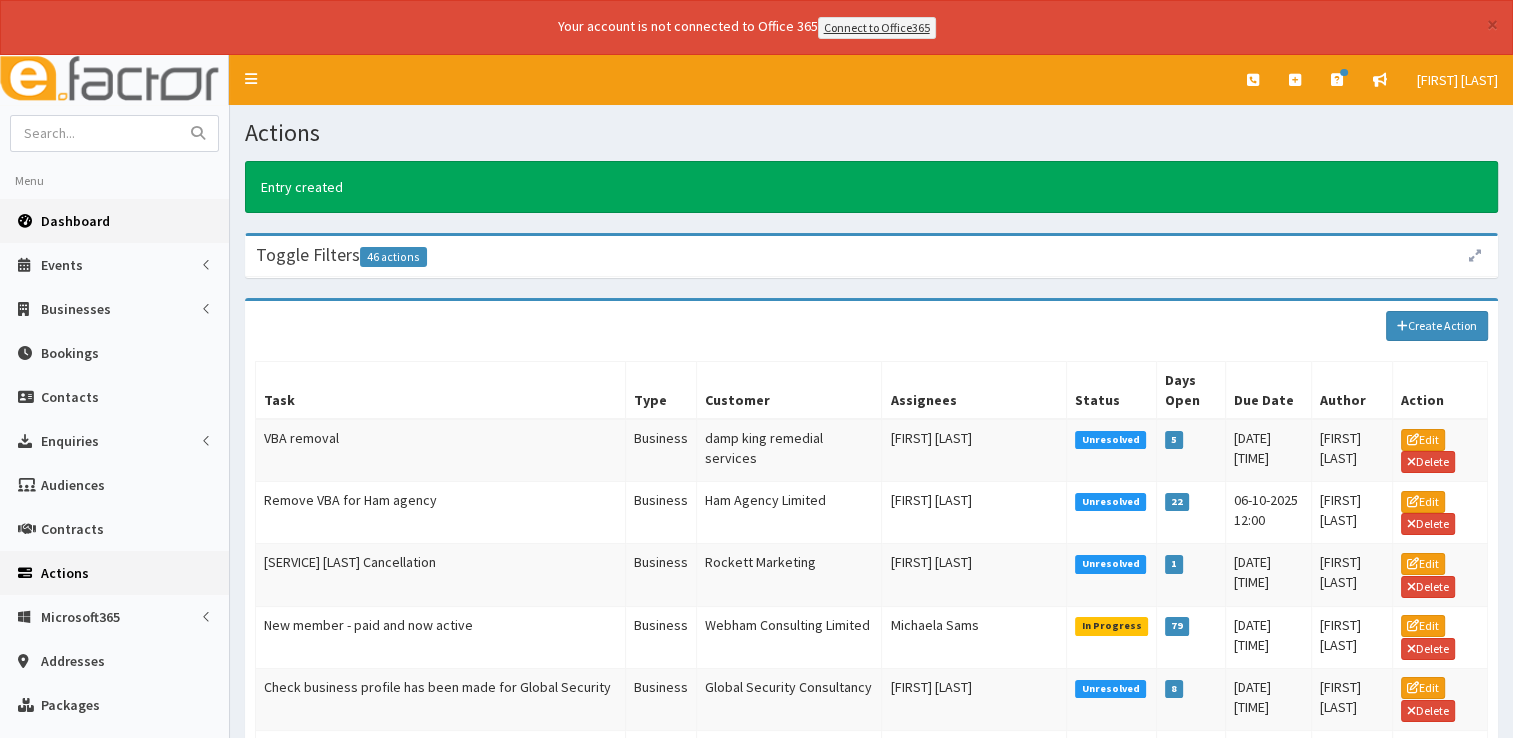 click on "Dashboard" at bounding box center [75, 221] 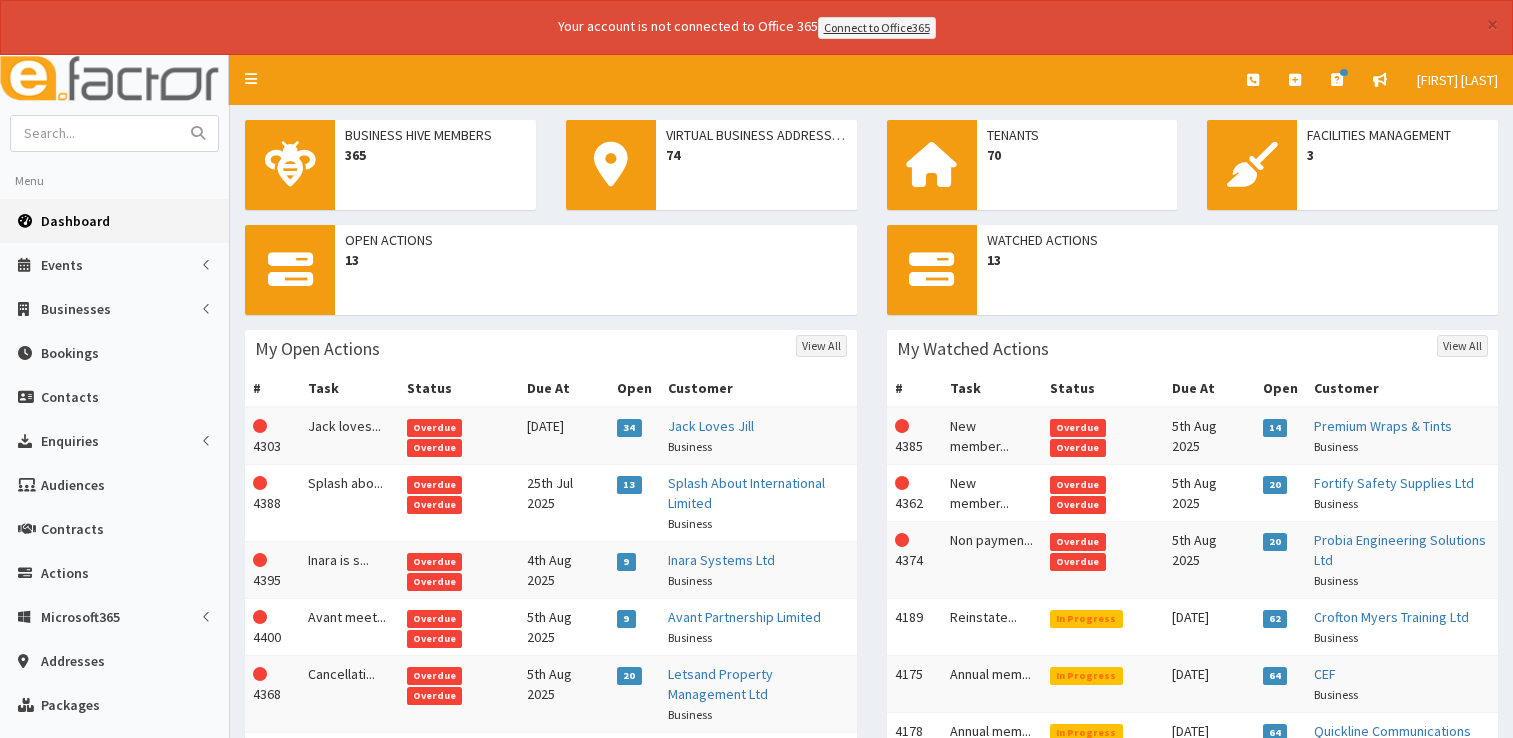 scroll, scrollTop: 0, scrollLeft: 0, axis: both 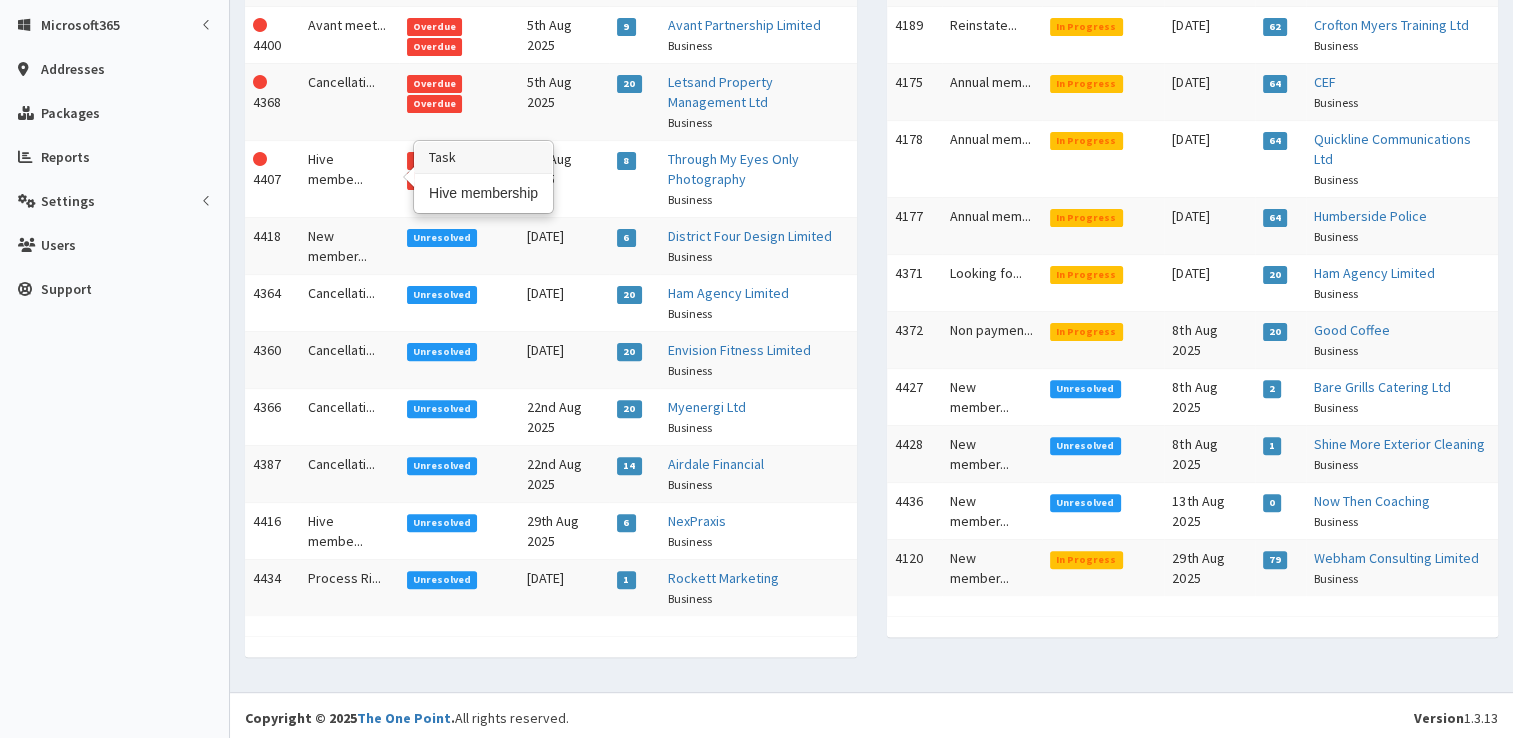 click on "Hive membe..." at bounding box center (349, 178) 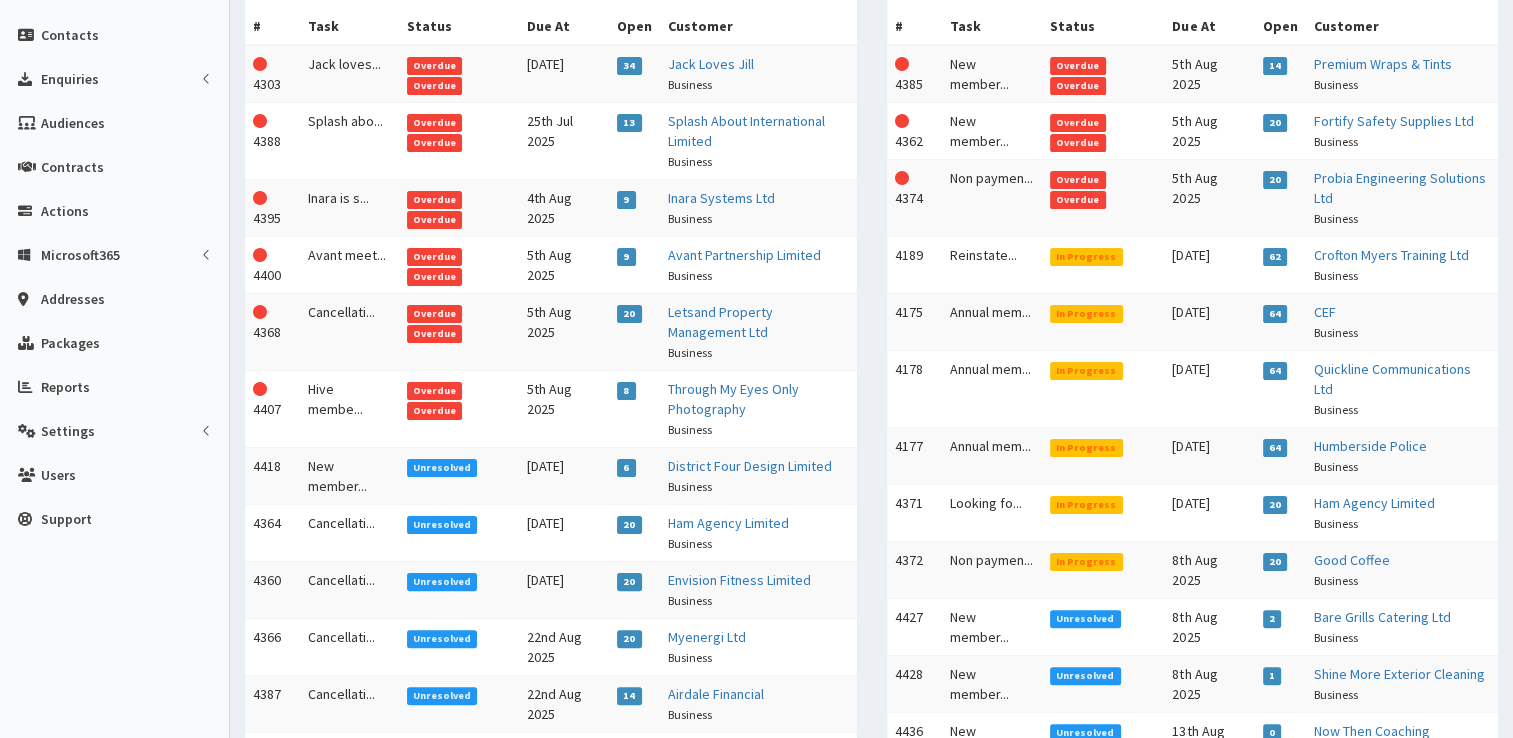 scroll, scrollTop: 352, scrollLeft: 0, axis: vertical 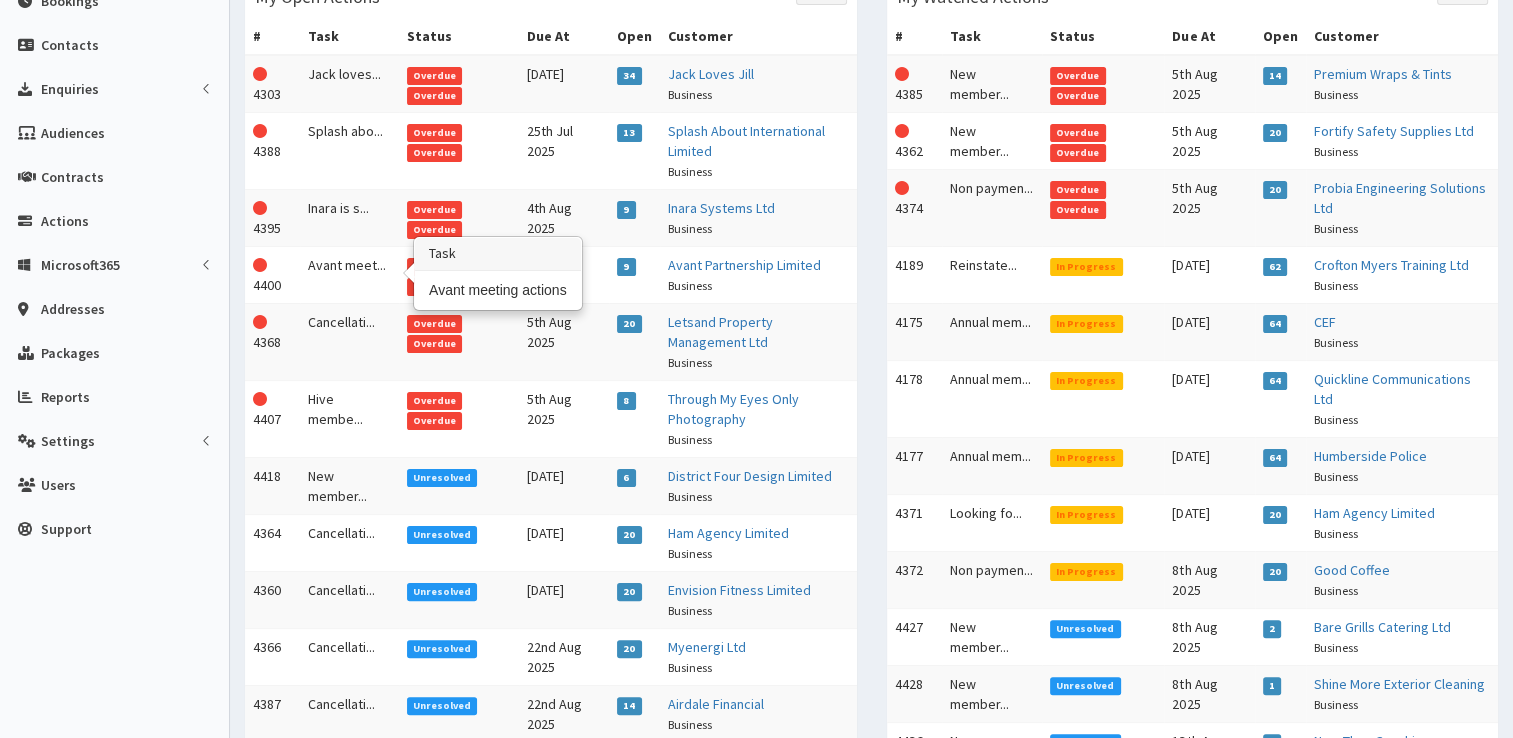 click on "Avant meet..." at bounding box center [349, 274] 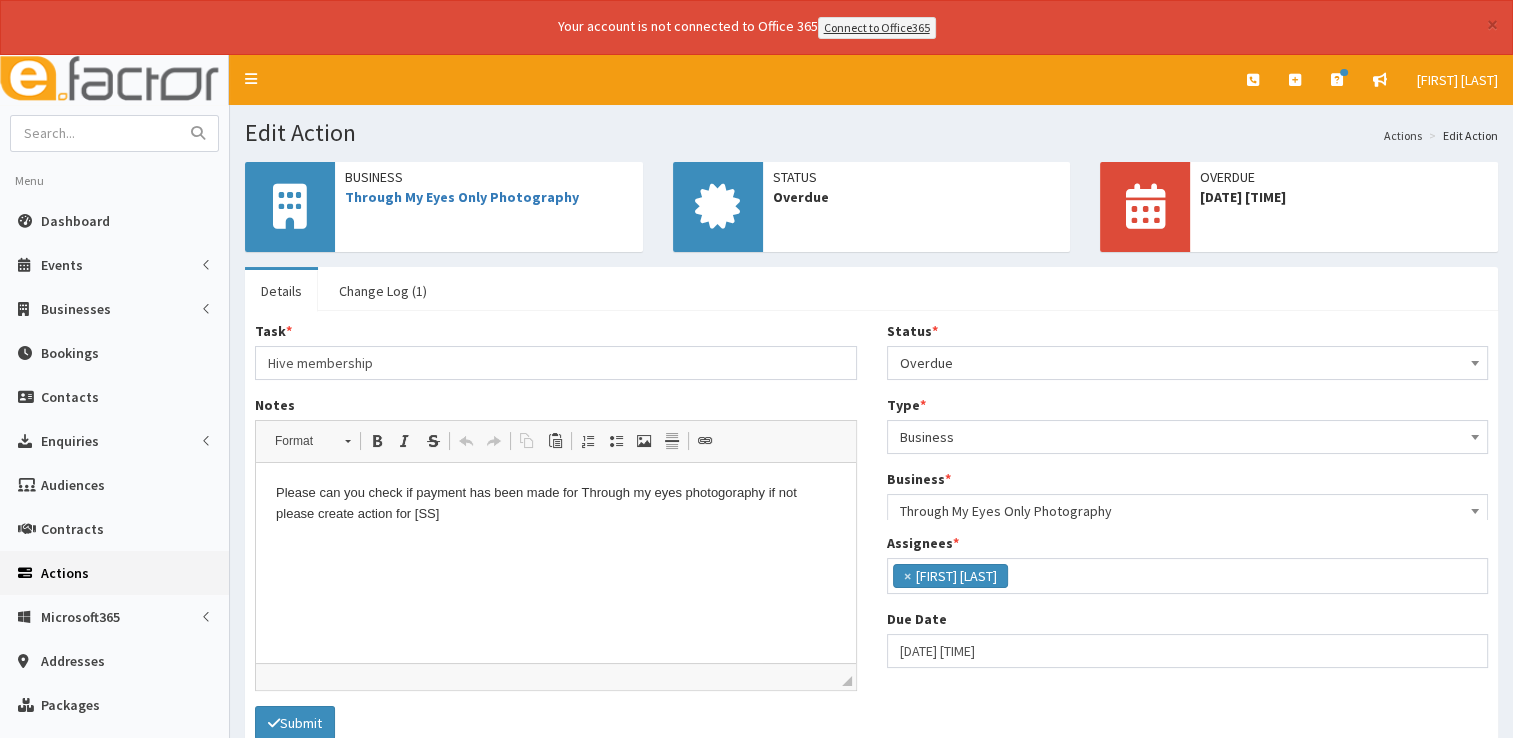 scroll, scrollTop: 0, scrollLeft: 0, axis: both 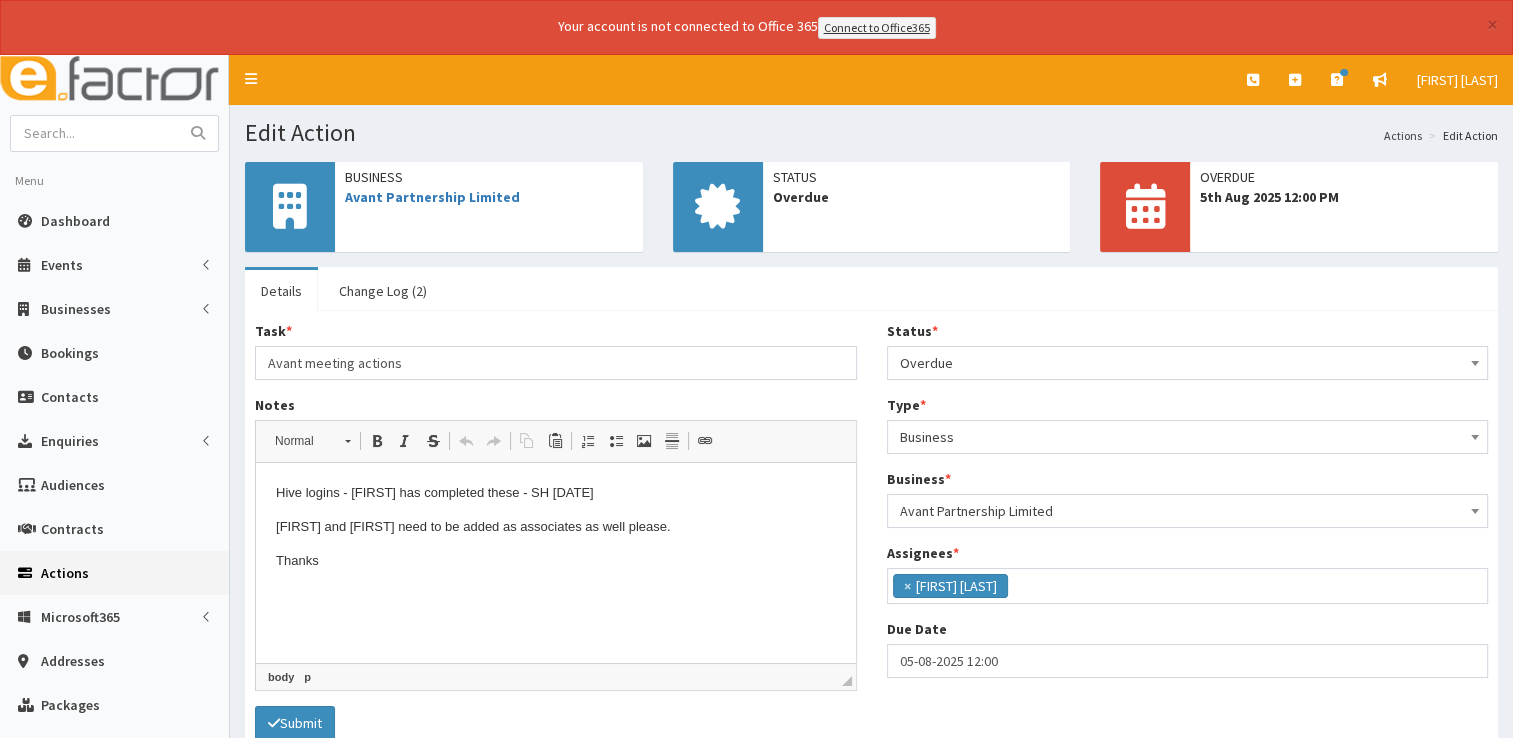 click on "Hive logins - [FIRST] has completed these - SH [DATE] [FIRST] and [FIRST] need to be added as associates as well please. Thanks" at bounding box center (556, 544) 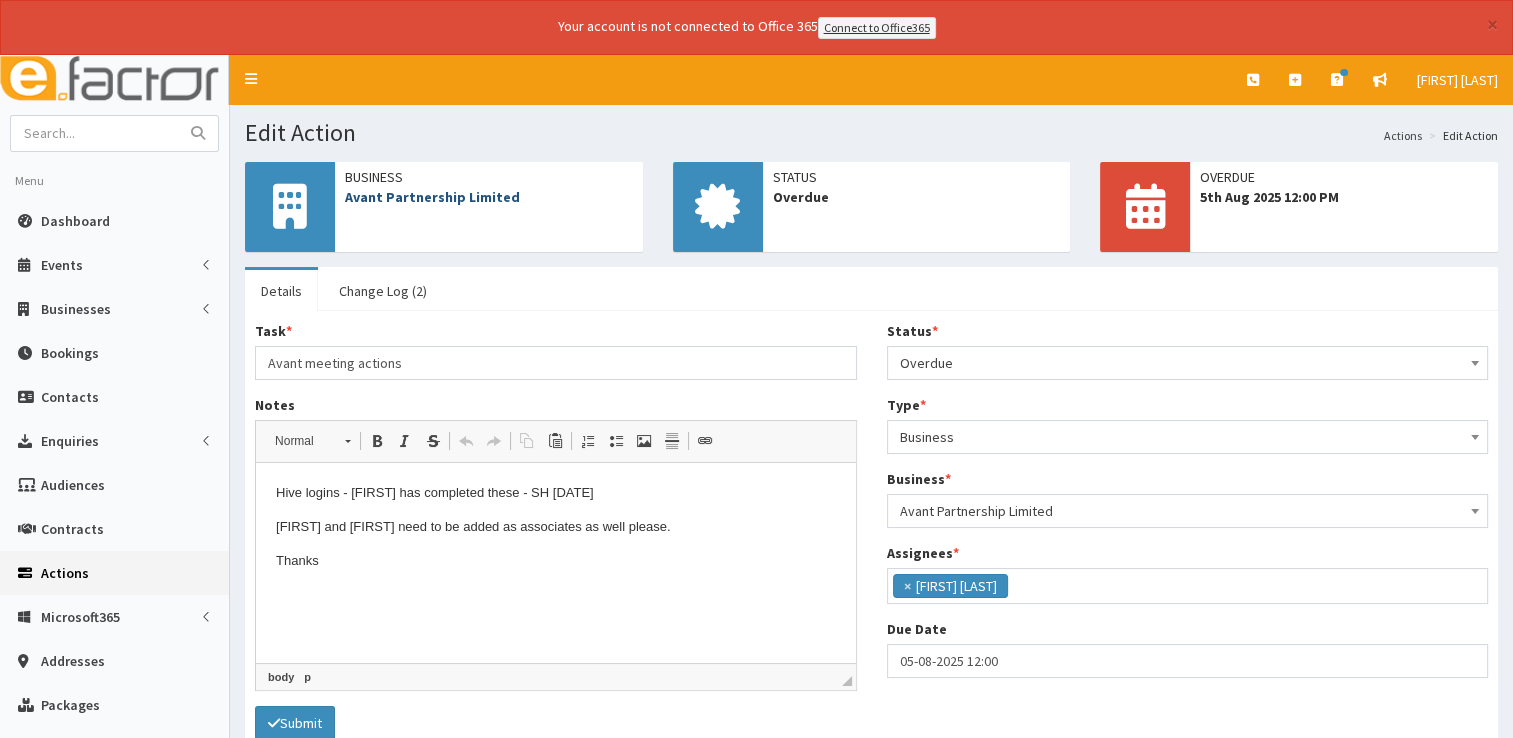 click on "Avant Partnership  Limited" at bounding box center (432, 197) 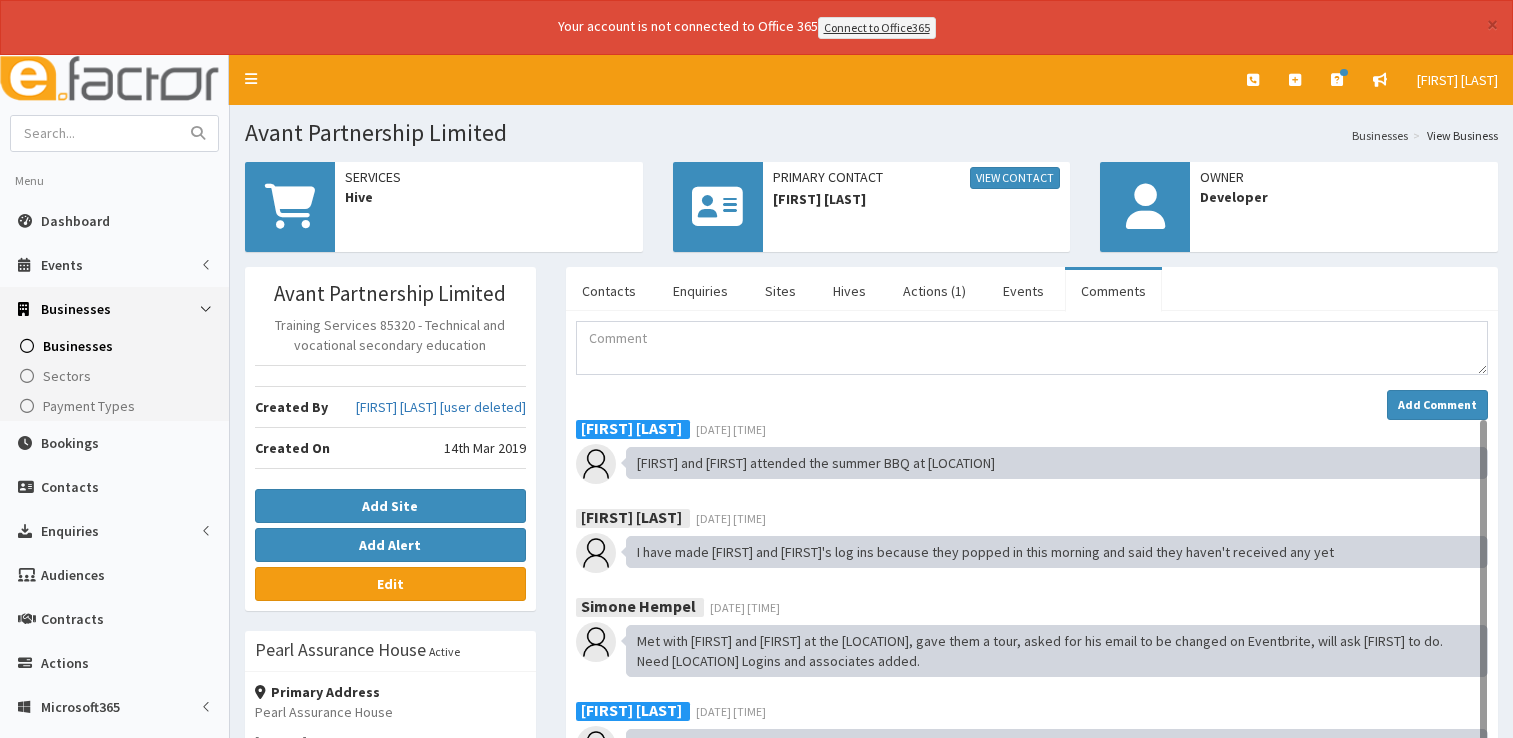 scroll, scrollTop: 0, scrollLeft: 0, axis: both 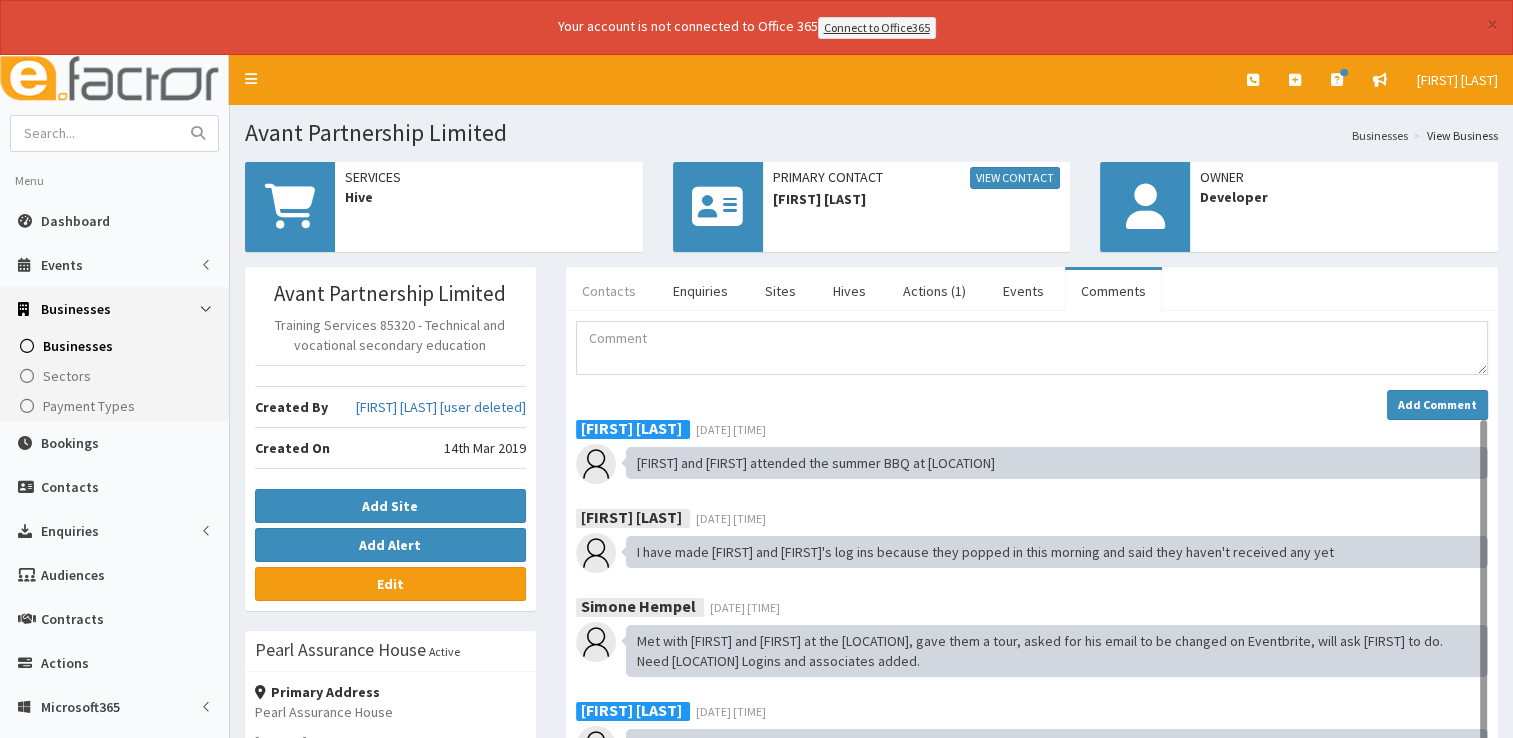 click on "Contacts" at bounding box center (609, 291) 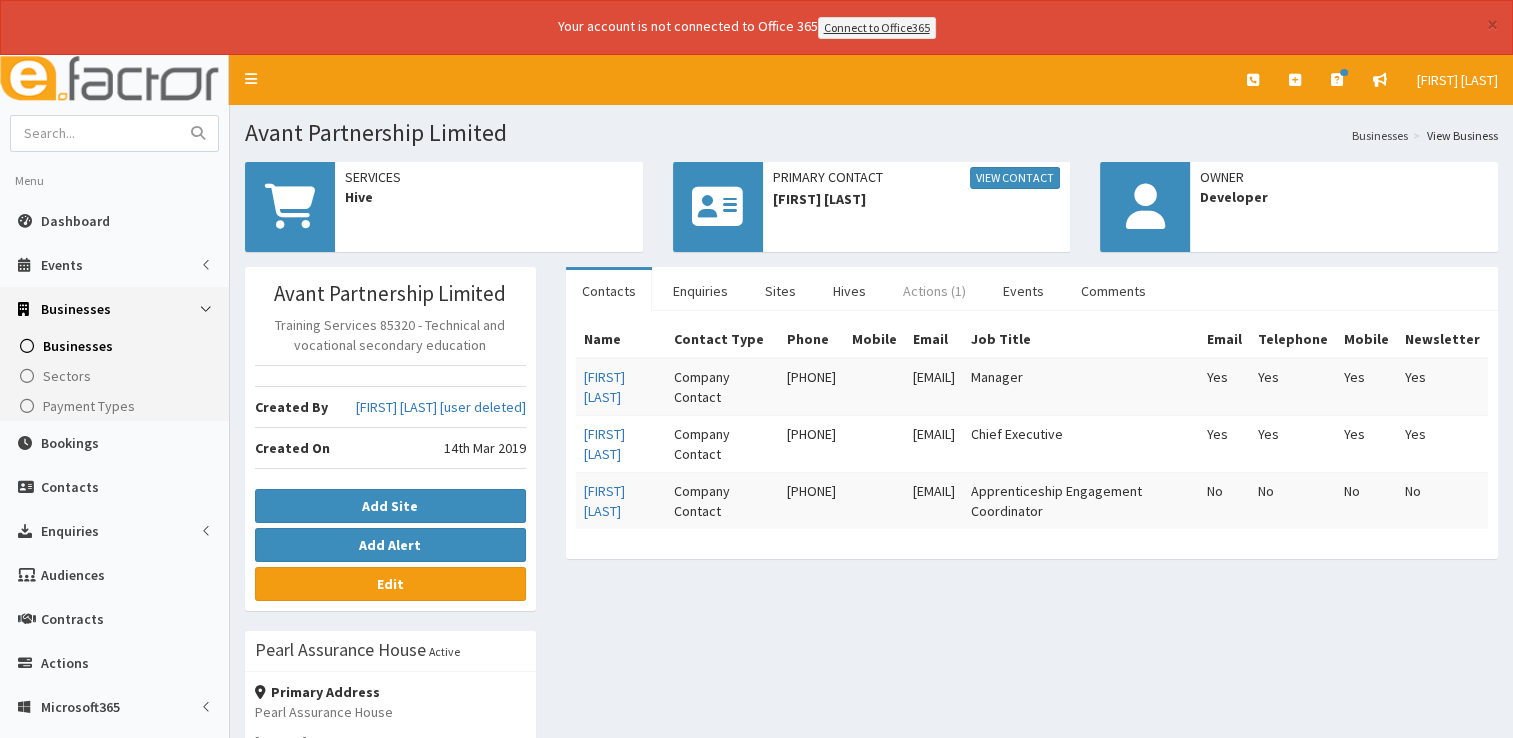 click on "Actions (1)" at bounding box center (934, 291) 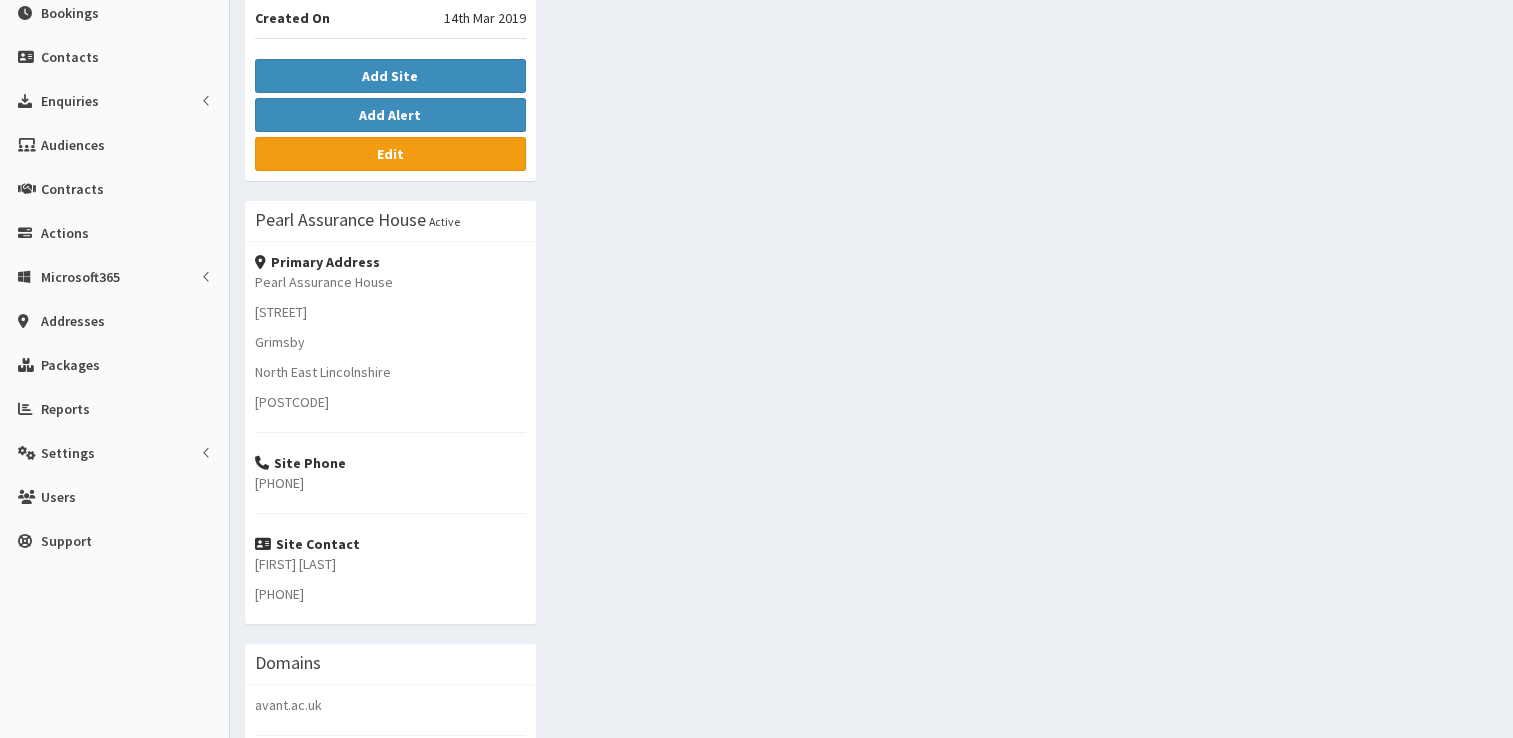 scroll, scrollTop: 0, scrollLeft: 0, axis: both 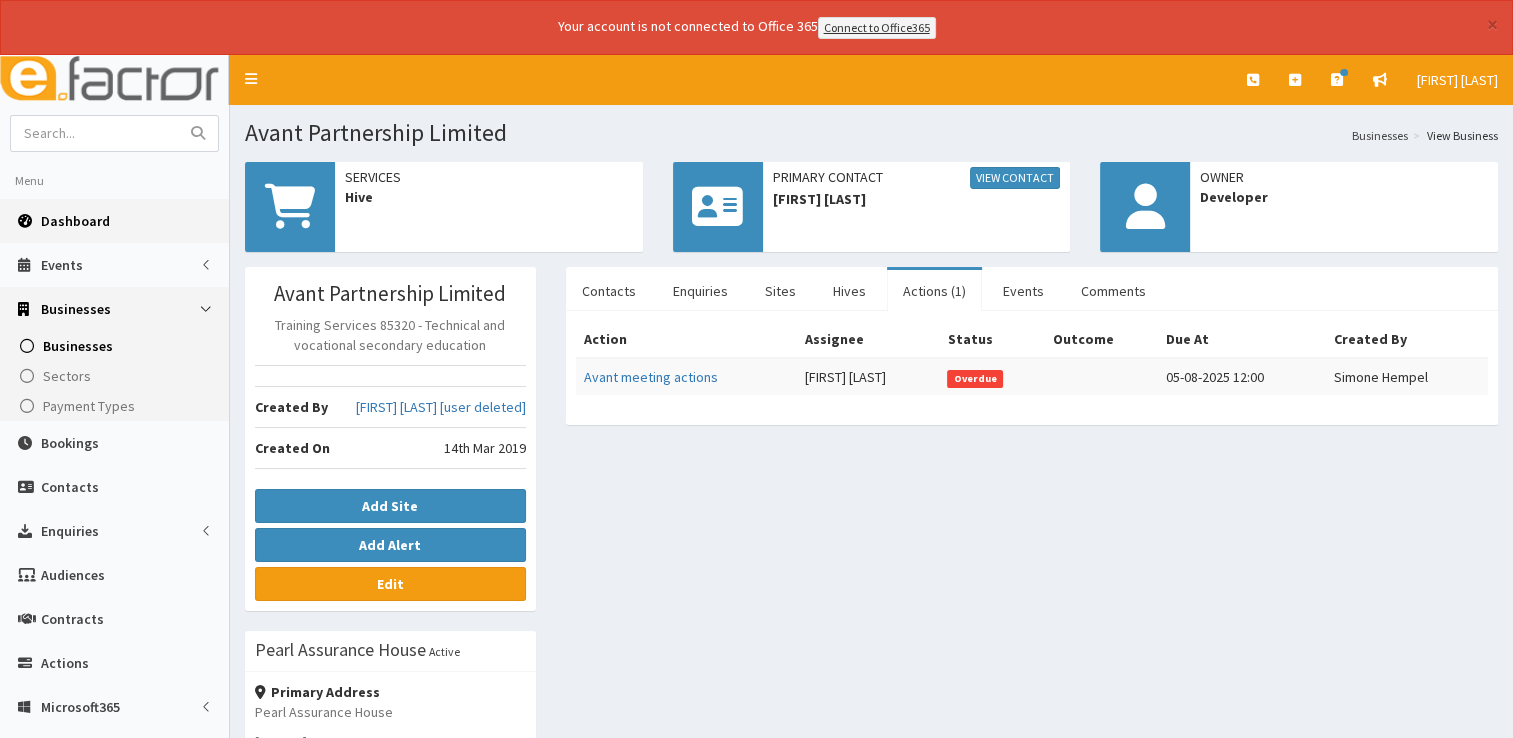 click on "Dashboard" at bounding box center [75, 221] 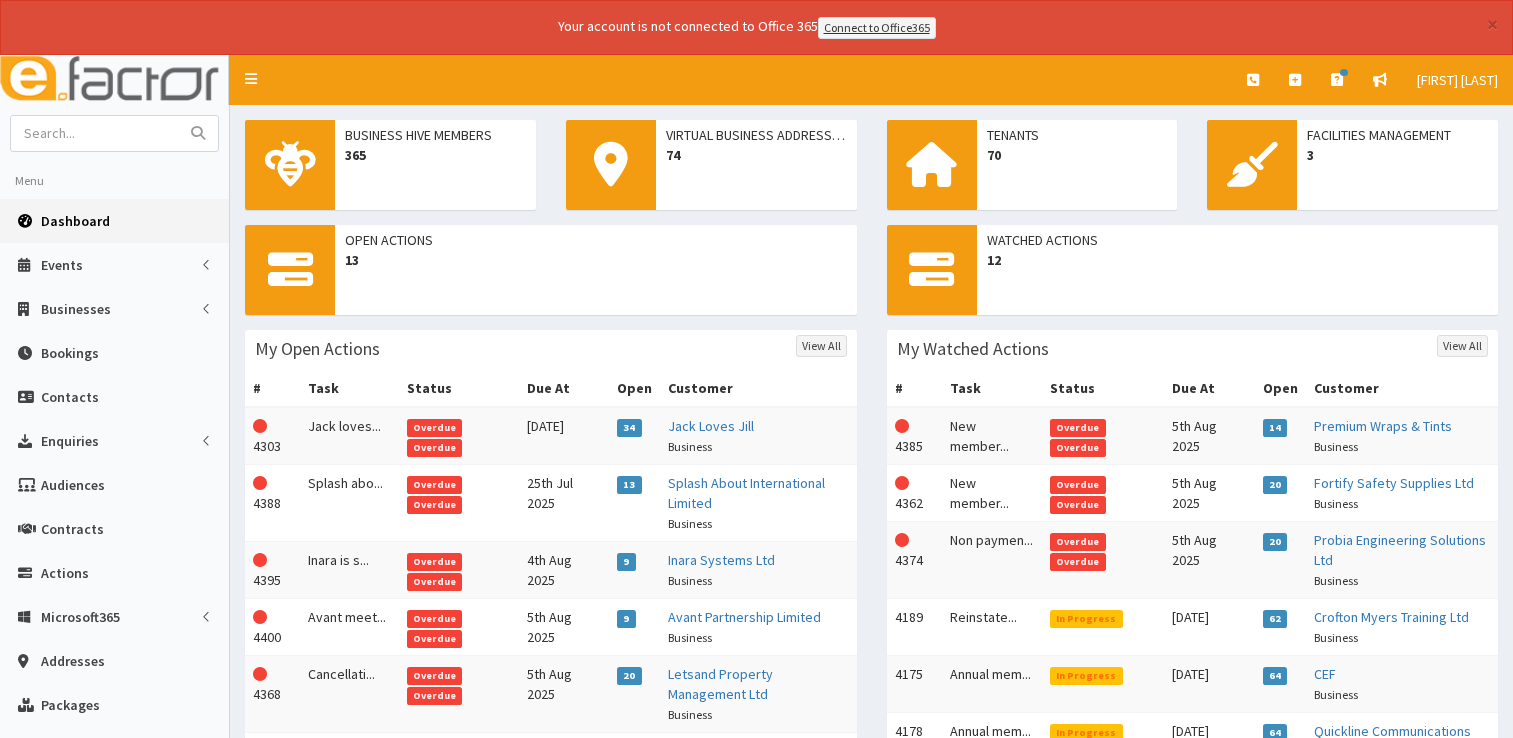 scroll, scrollTop: 0, scrollLeft: 0, axis: both 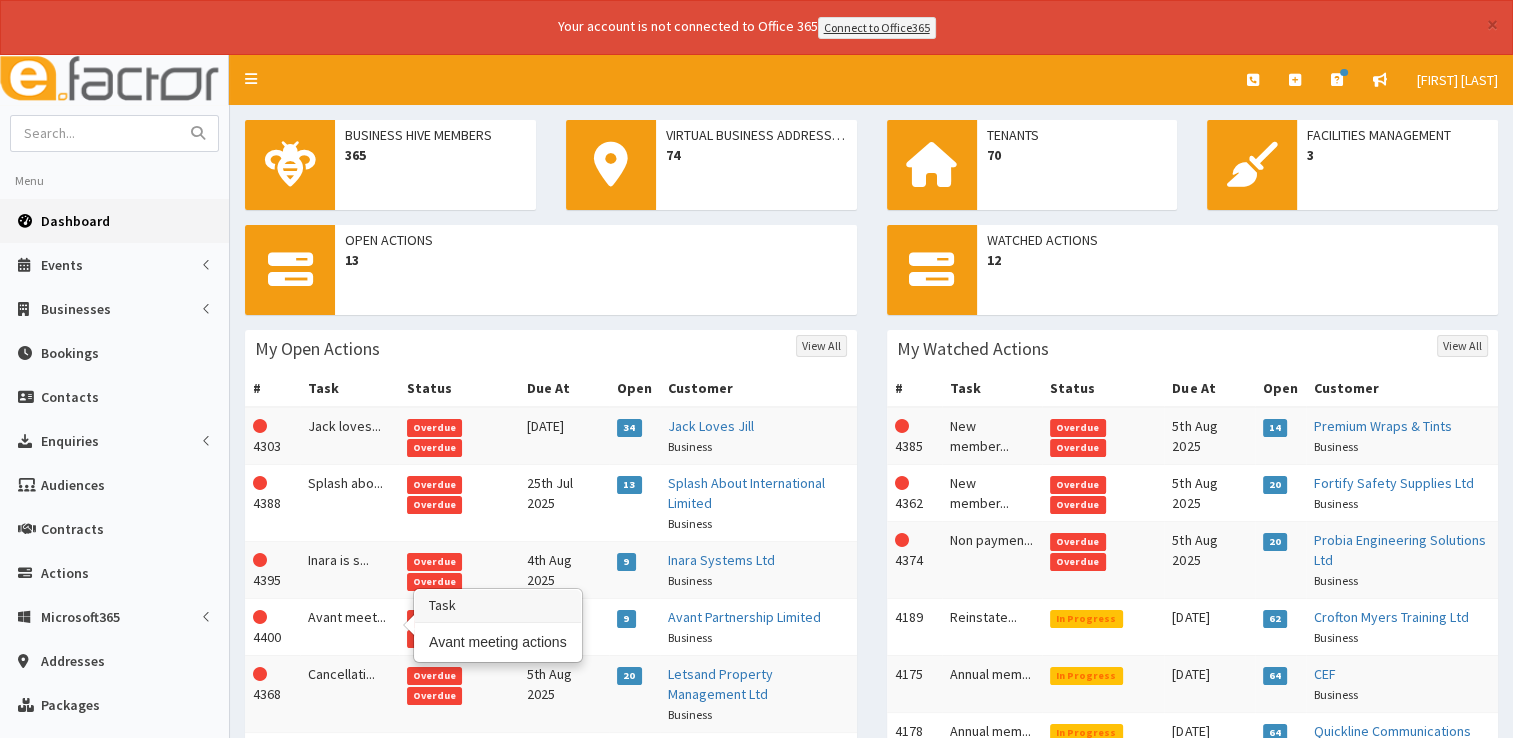 click on "Avant meet..." at bounding box center (349, 626) 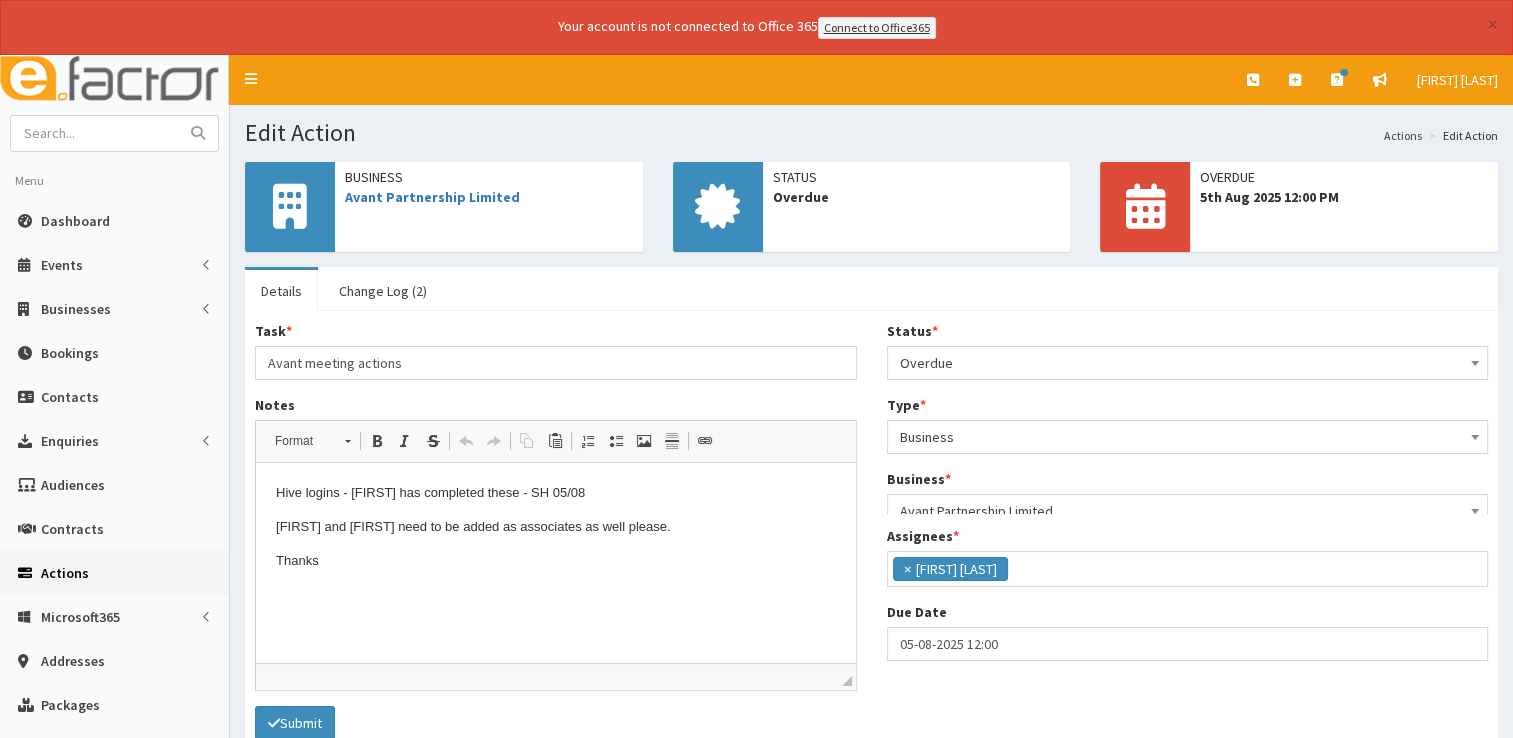 scroll, scrollTop: 0, scrollLeft: 0, axis: both 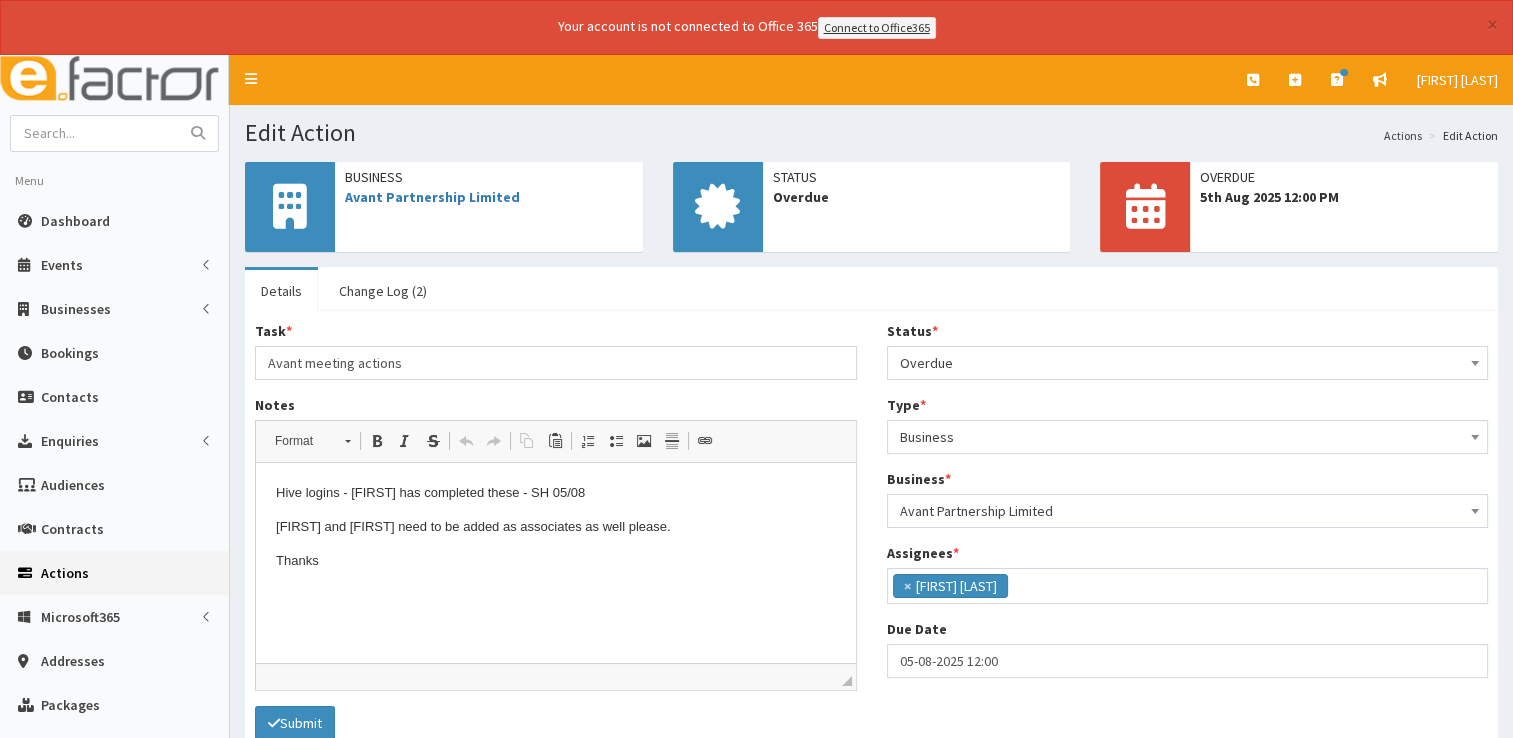 click on "Change Log (2)" at bounding box center [383, 291] 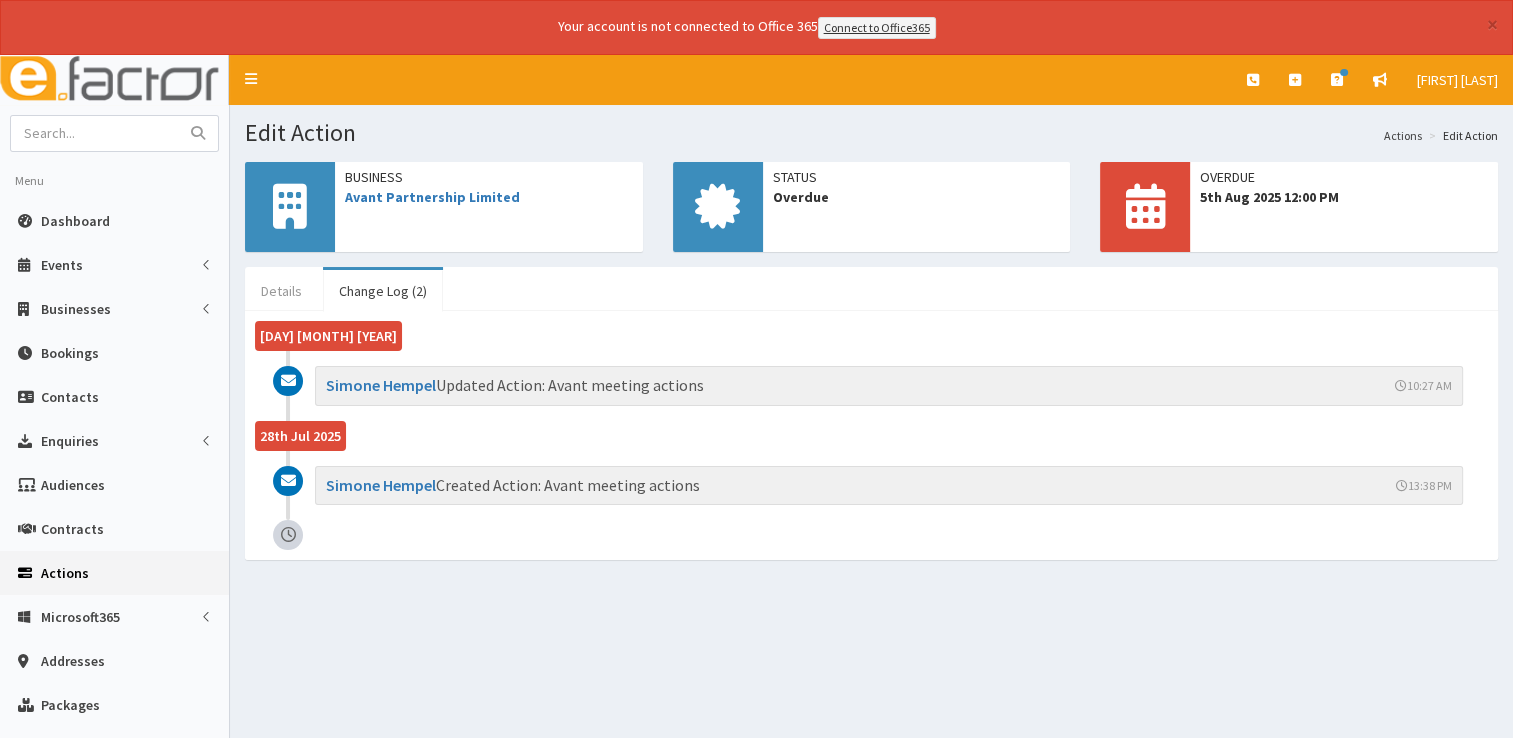 click on "Details" at bounding box center [281, 291] 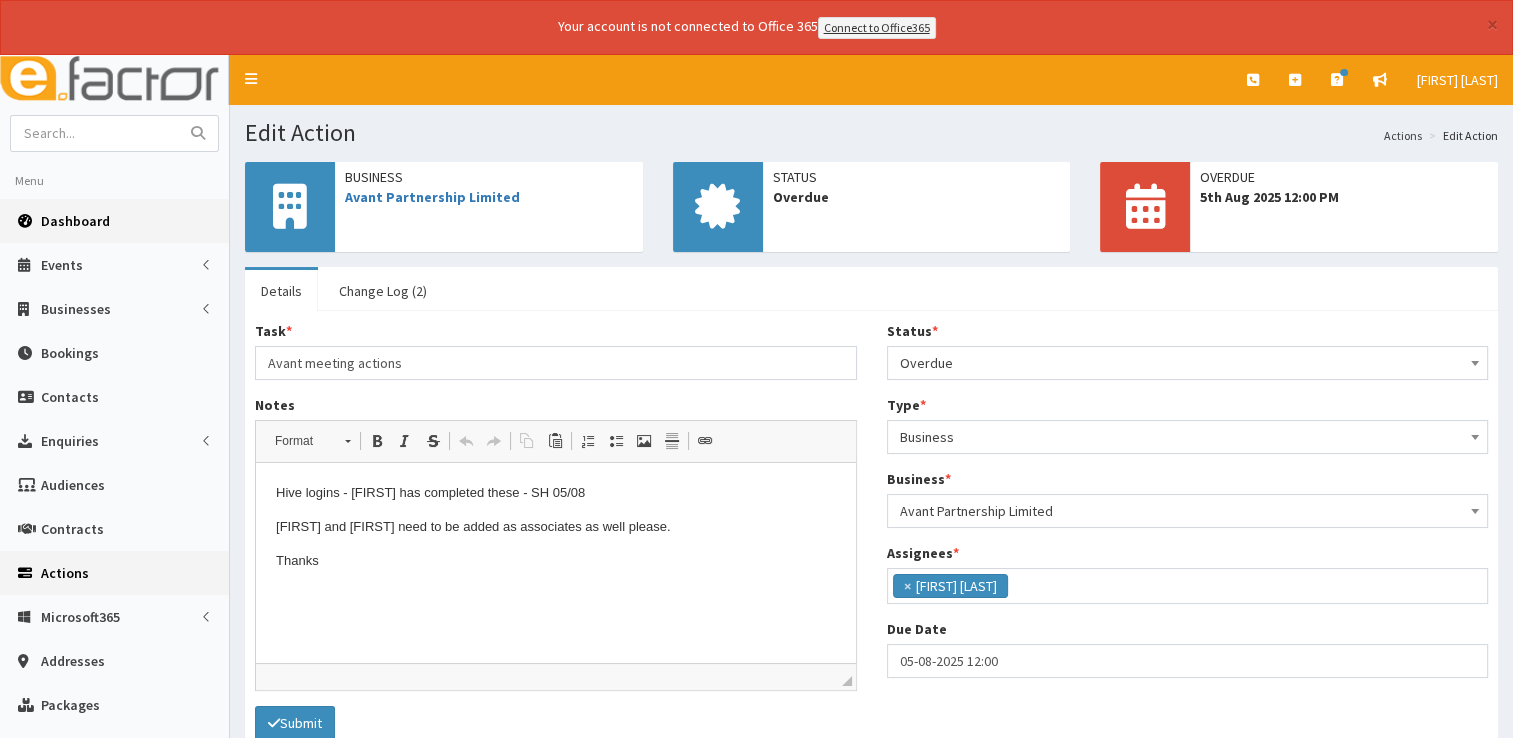 click on "Dashboard" at bounding box center (75, 221) 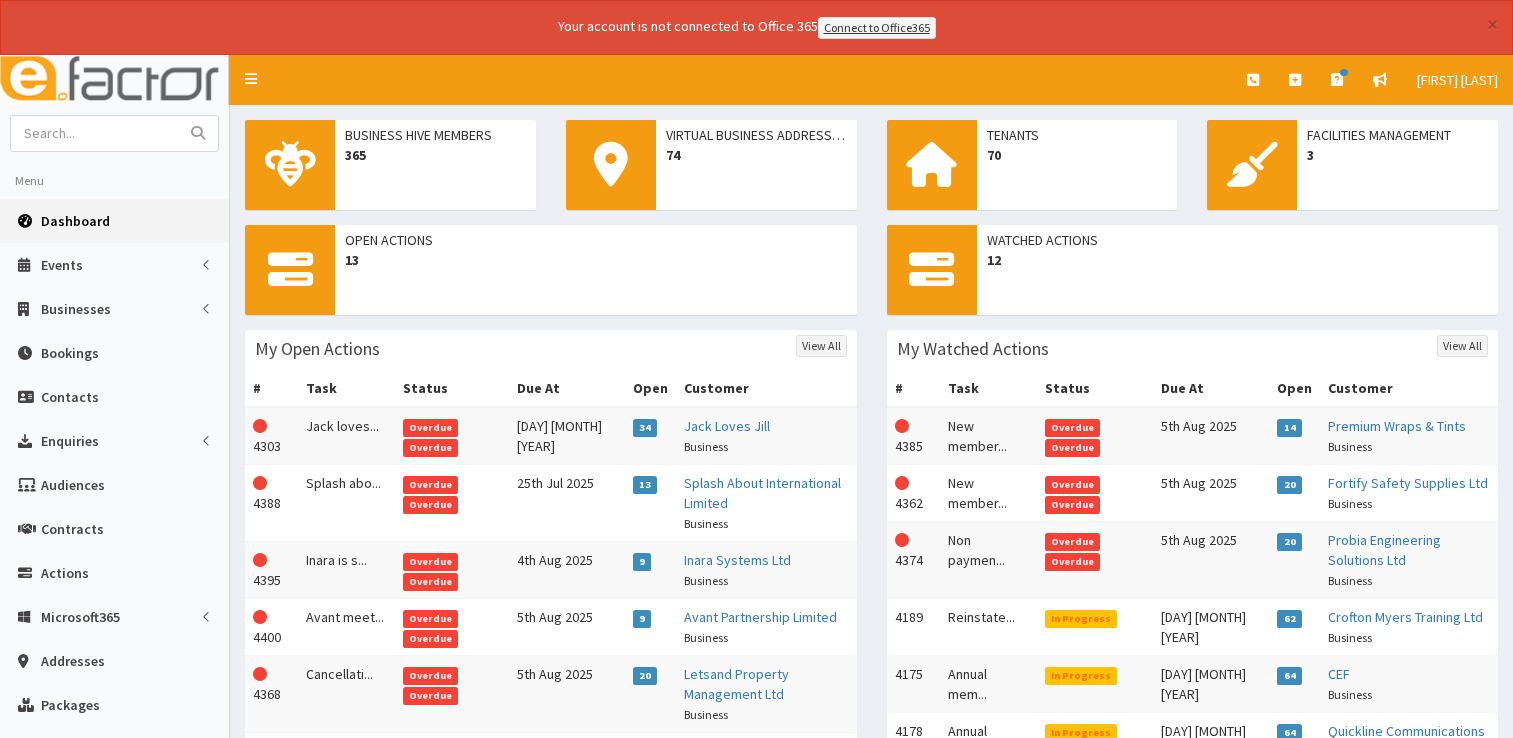scroll, scrollTop: 0, scrollLeft: 0, axis: both 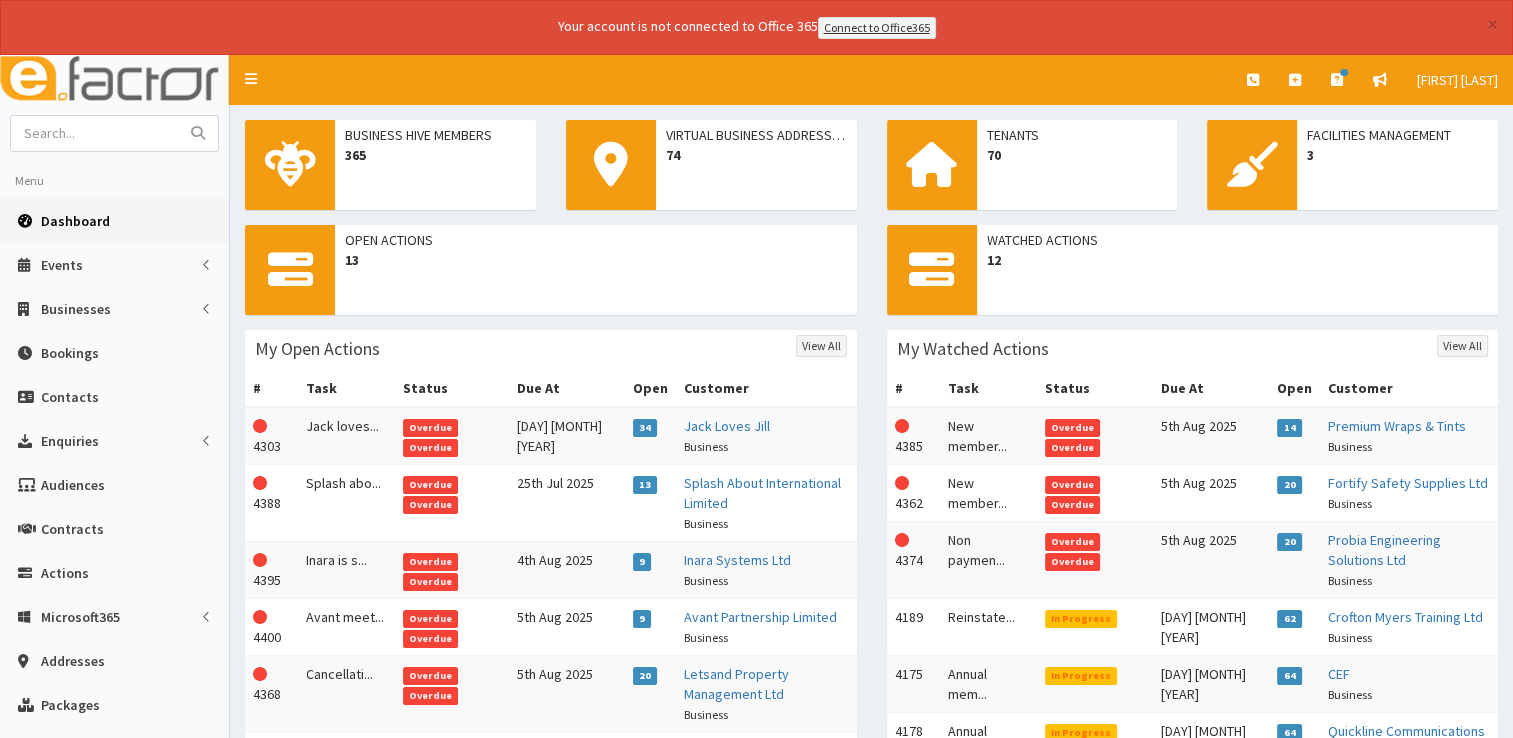 click on "Letsand Property Management Ltd
Business" at bounding box center (766, 693) 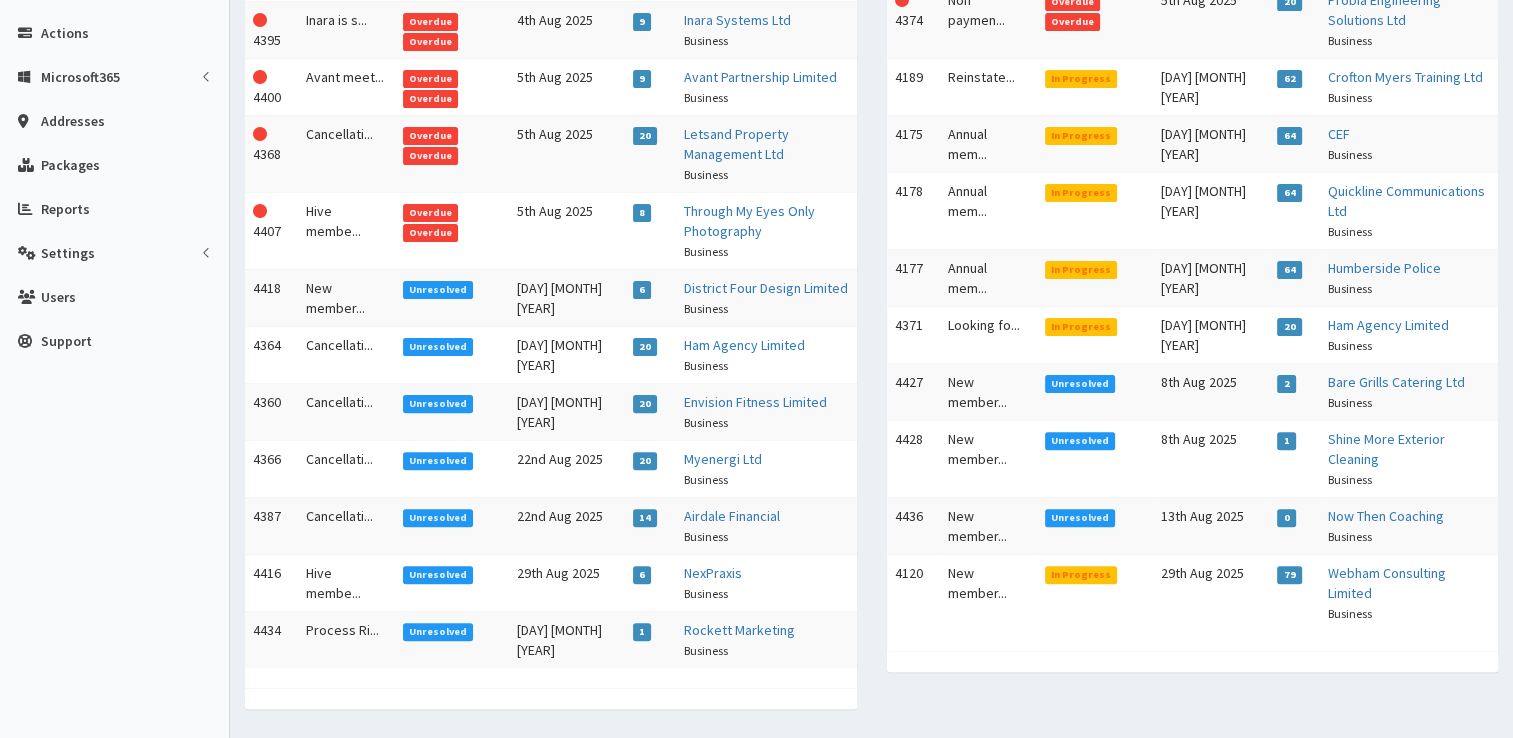 scroll, scrollTop: 545, scrollLeft: 0, axis: vertical 